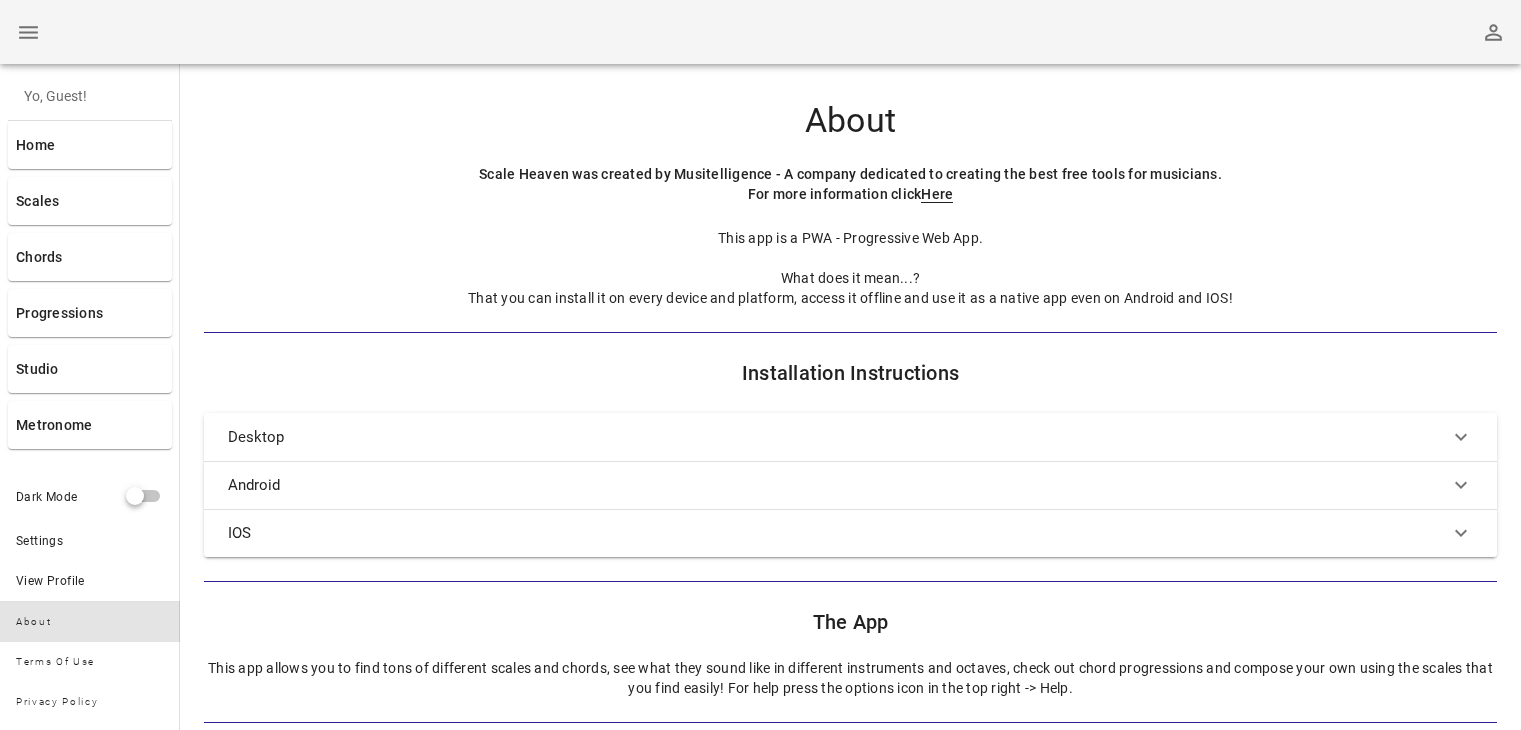 scroll, scrollTop: 0, scrollLeft: 0, axis: both 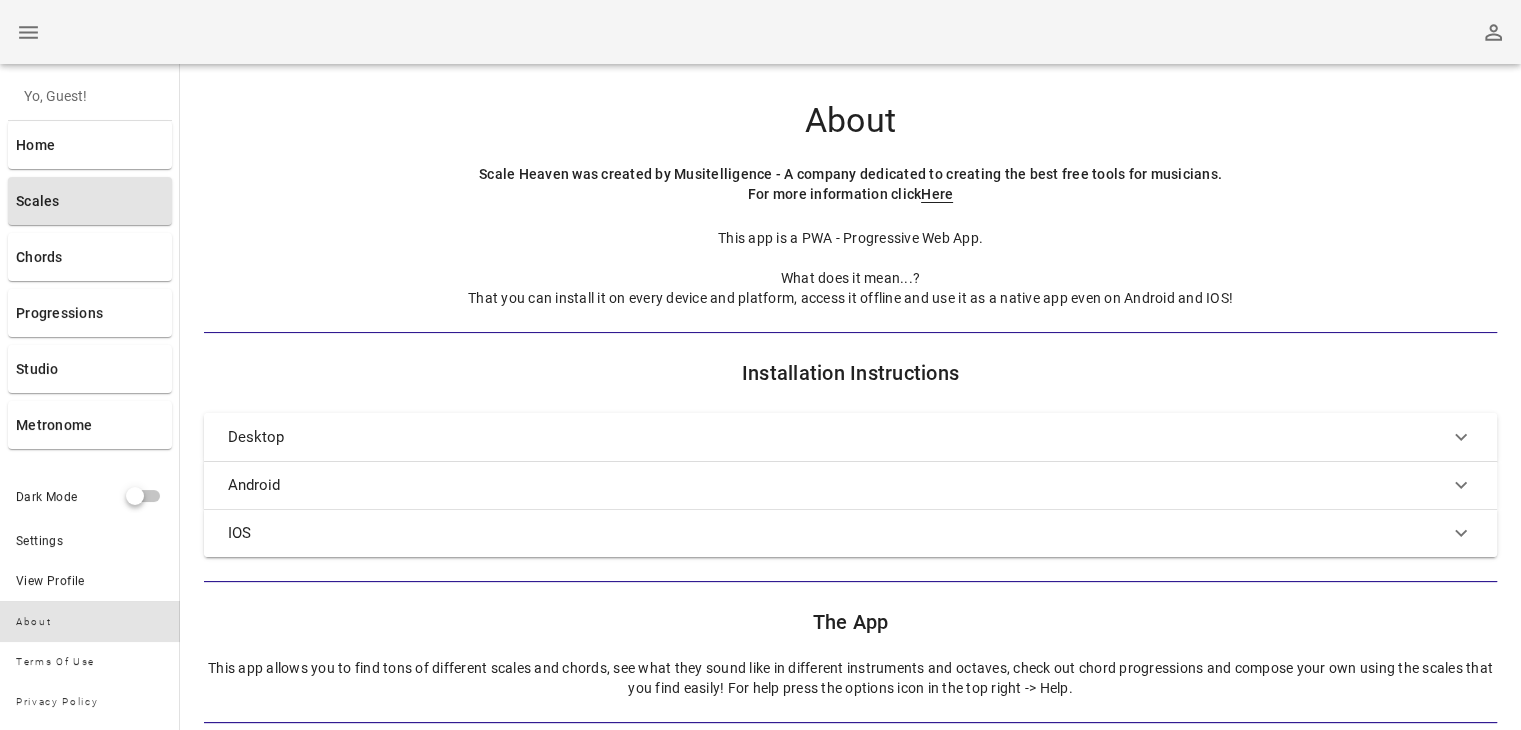 click on "Scales" at bounding box center [90, 201] 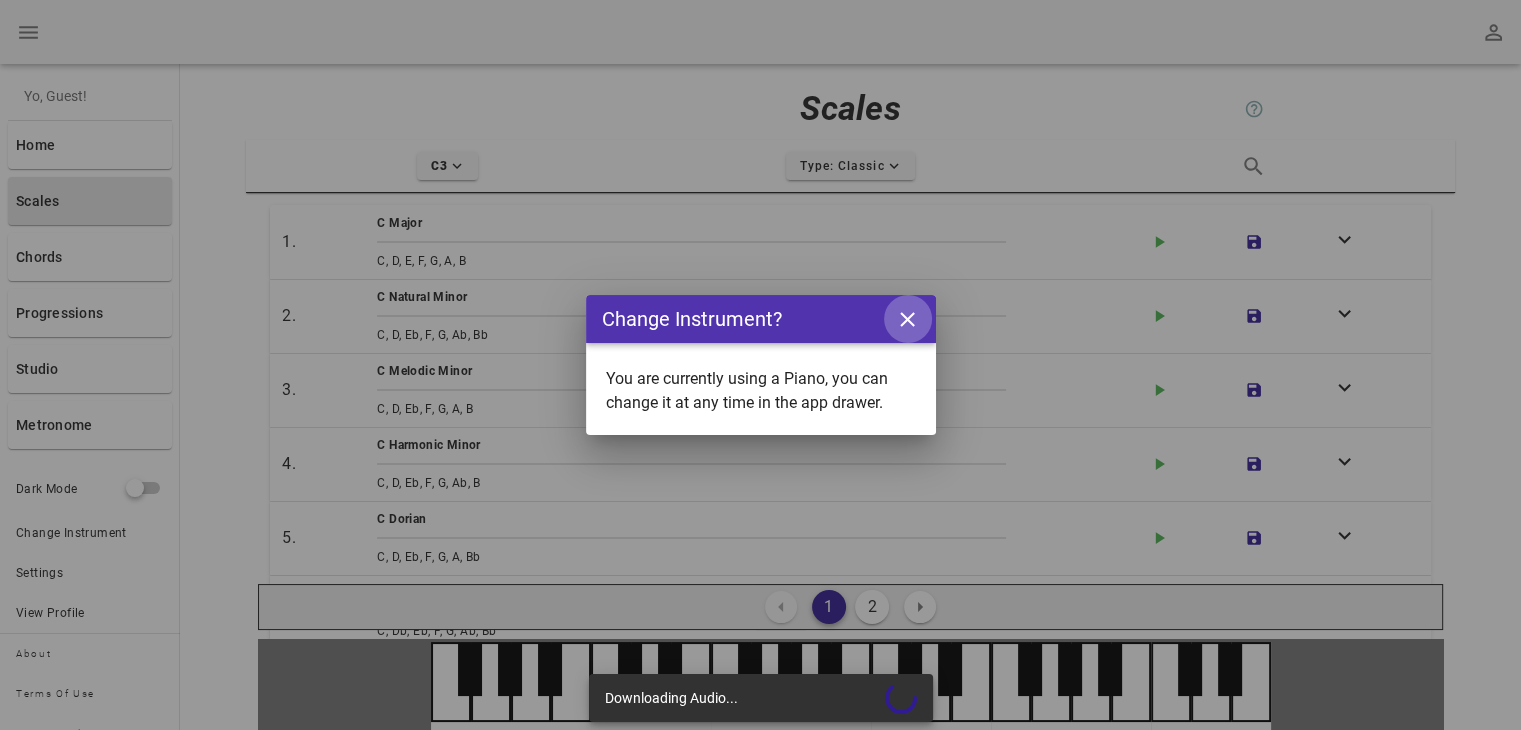 click on "close icon" 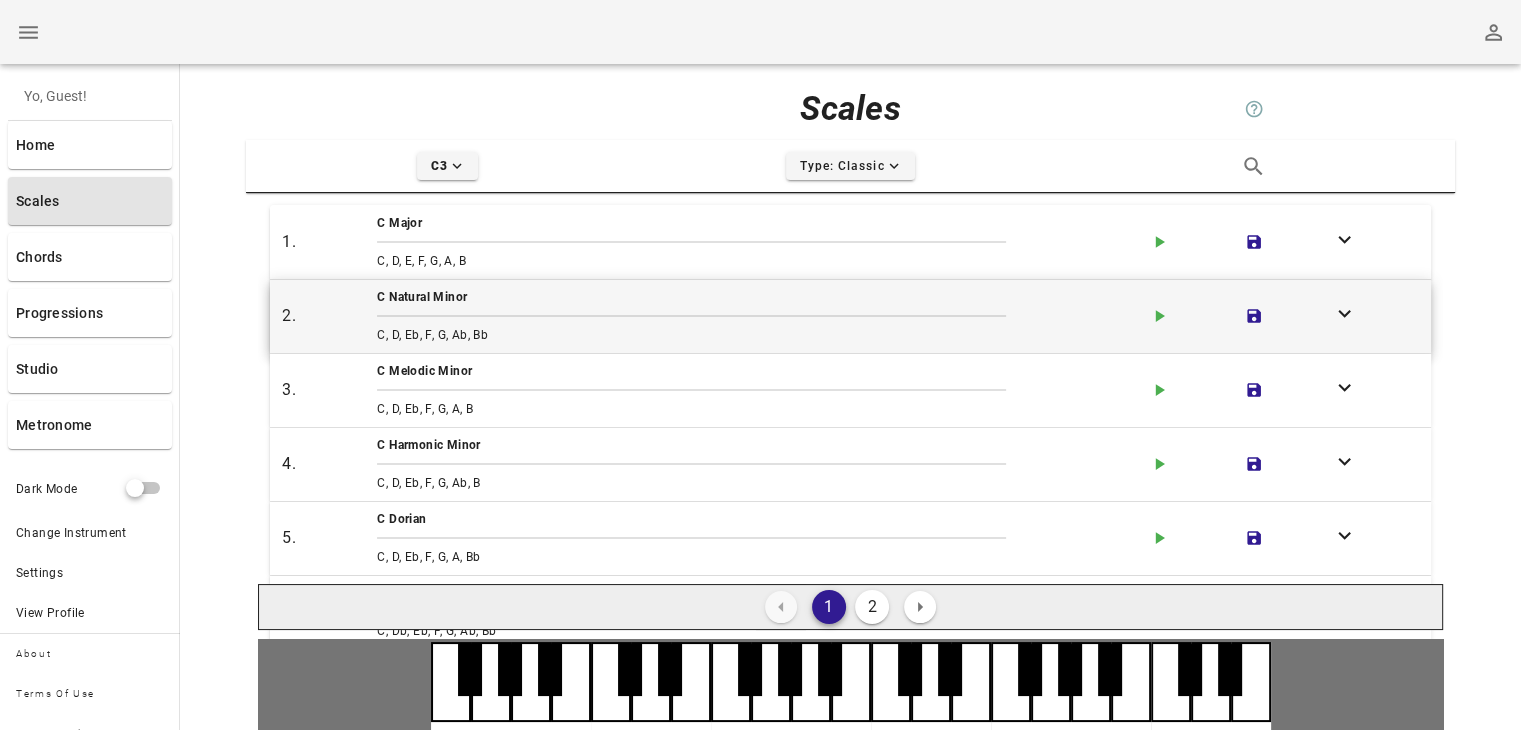 scroll, scrollTop: 249, scrollLeft: 0, axis: vertical 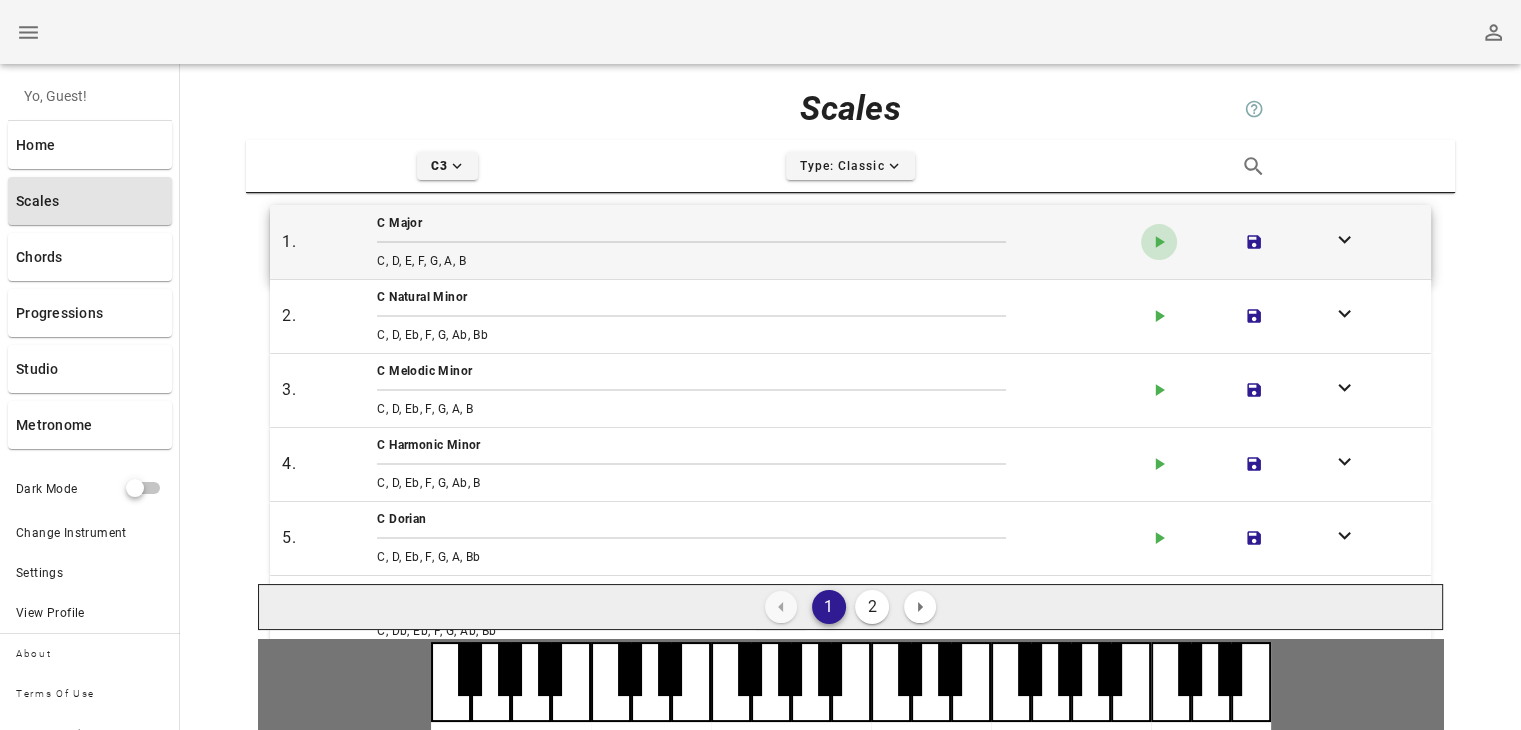 click on "play-arrow icon" 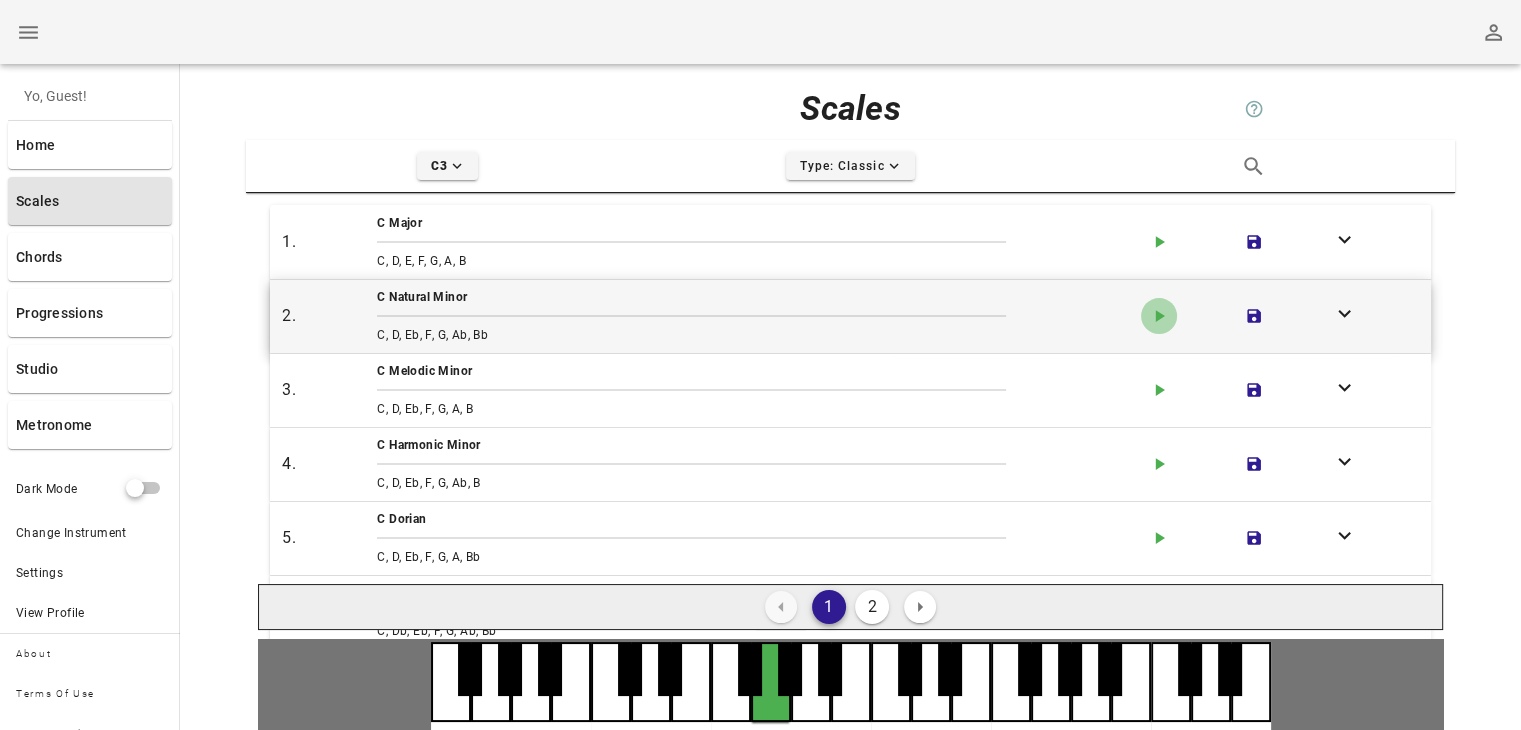 click on "play-arrow icon" 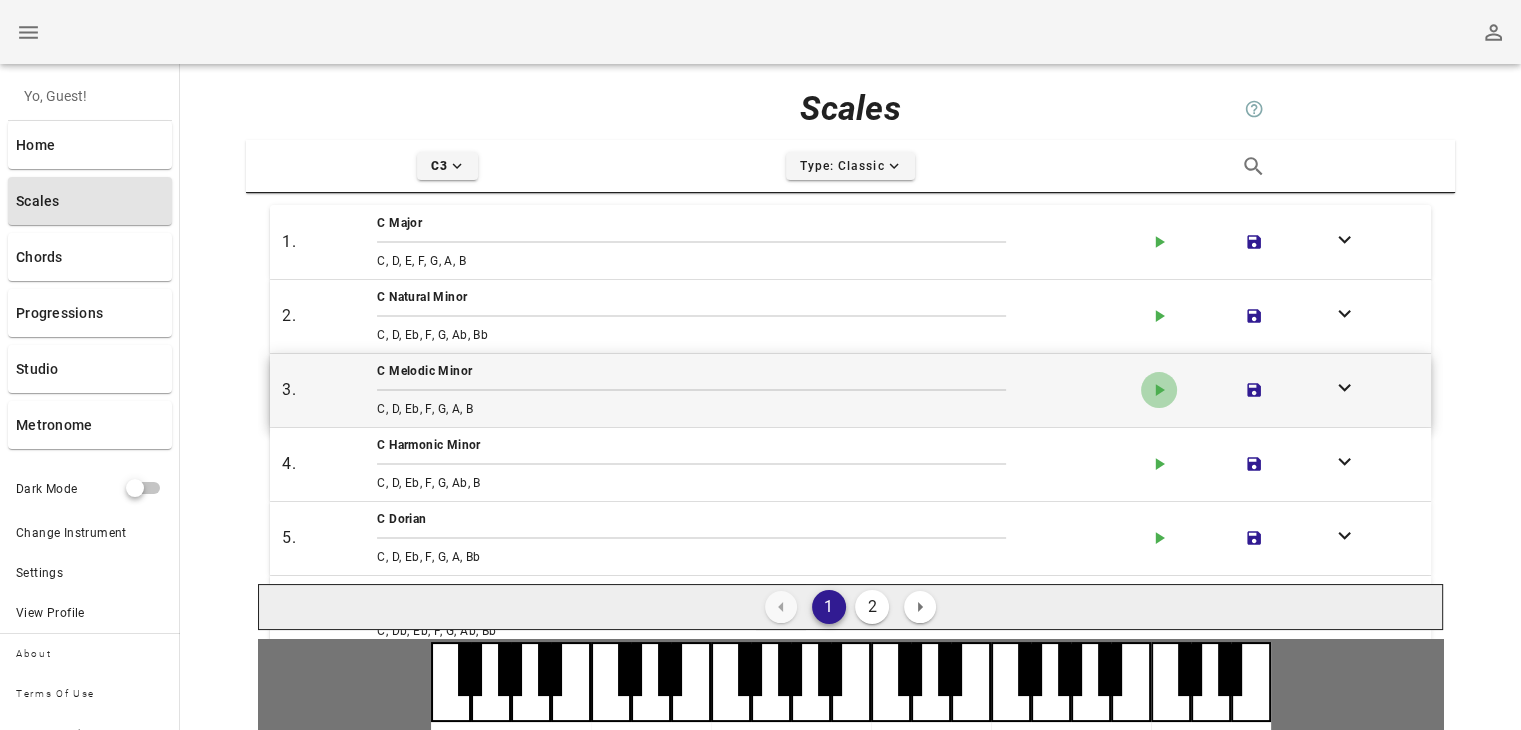 click on "play-arrow icon" at bounding box center [1159, 390] 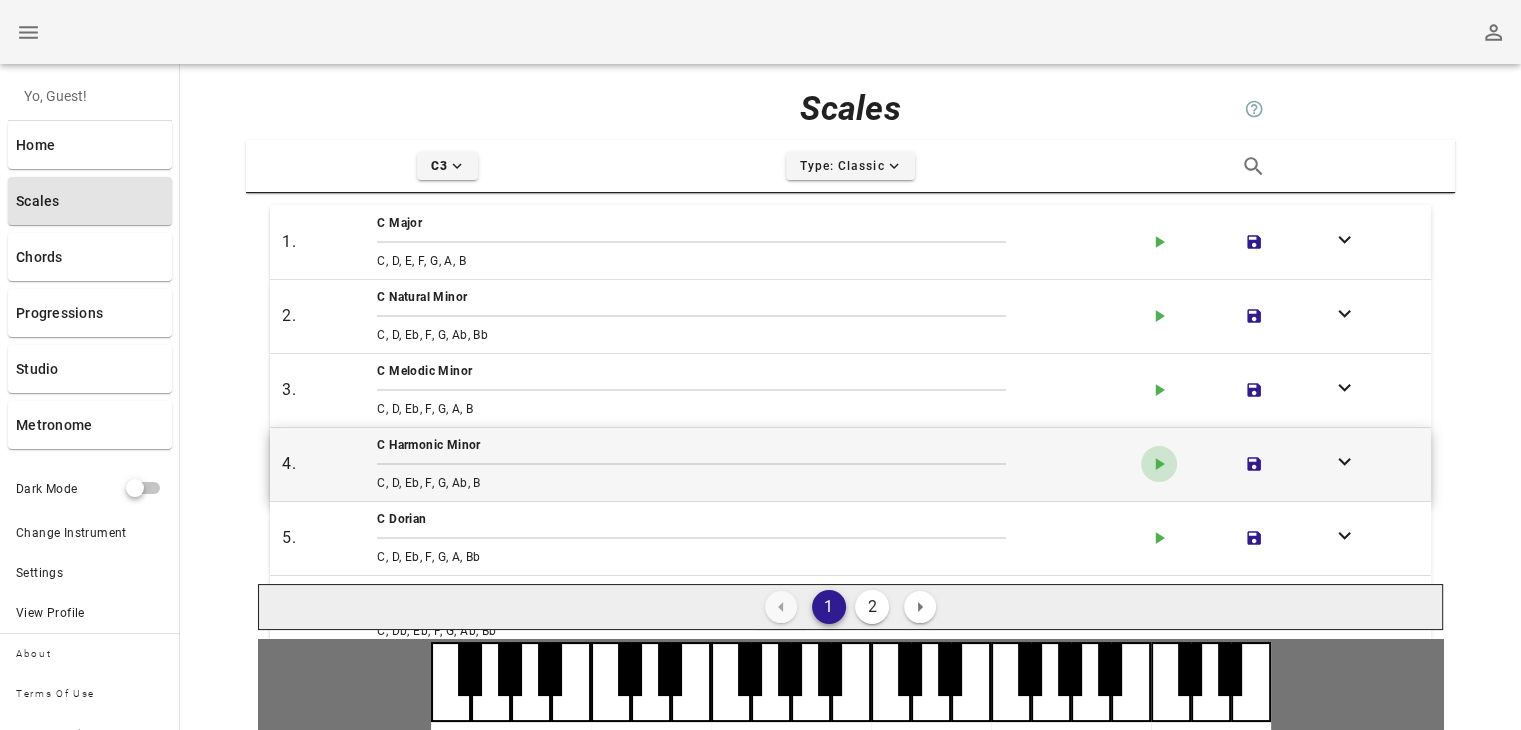 click 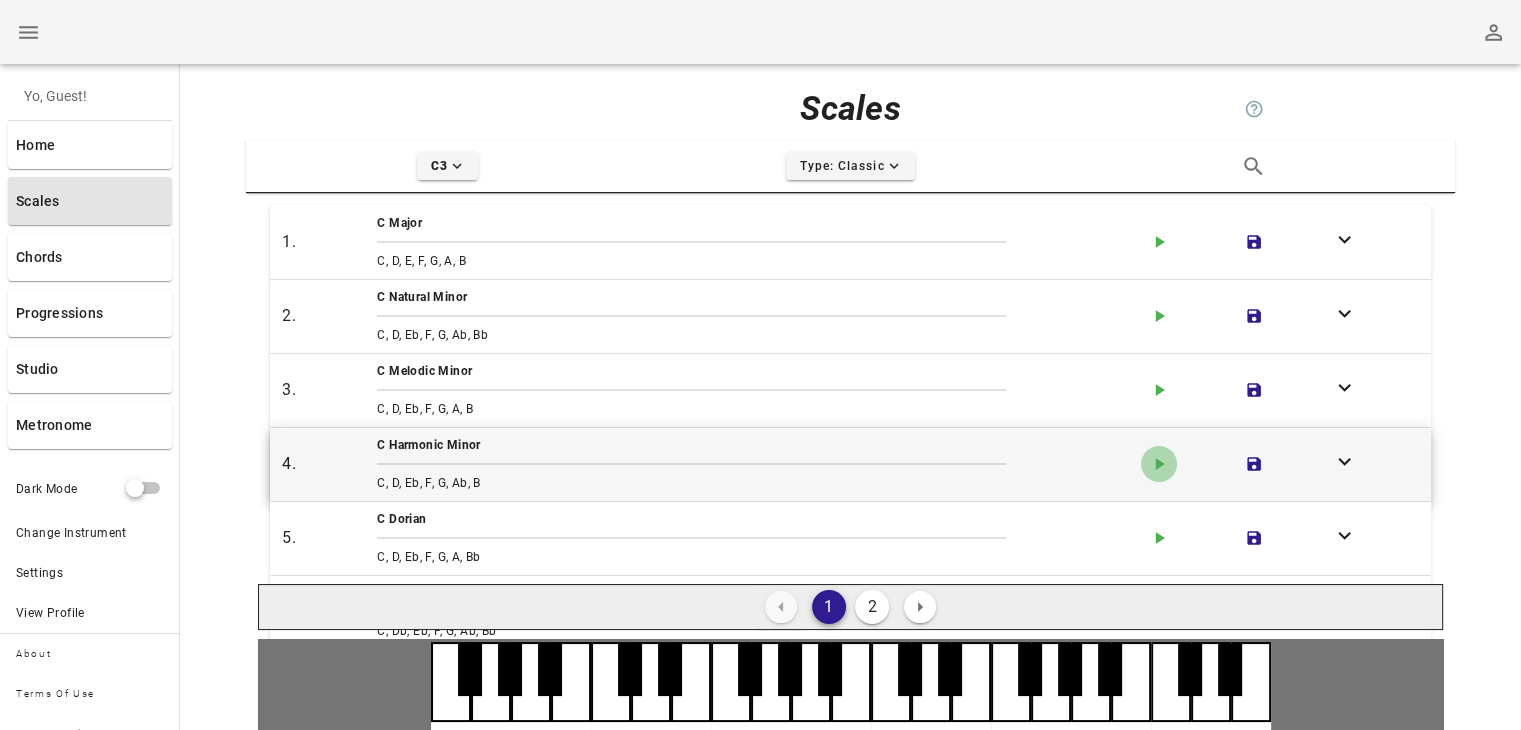 click 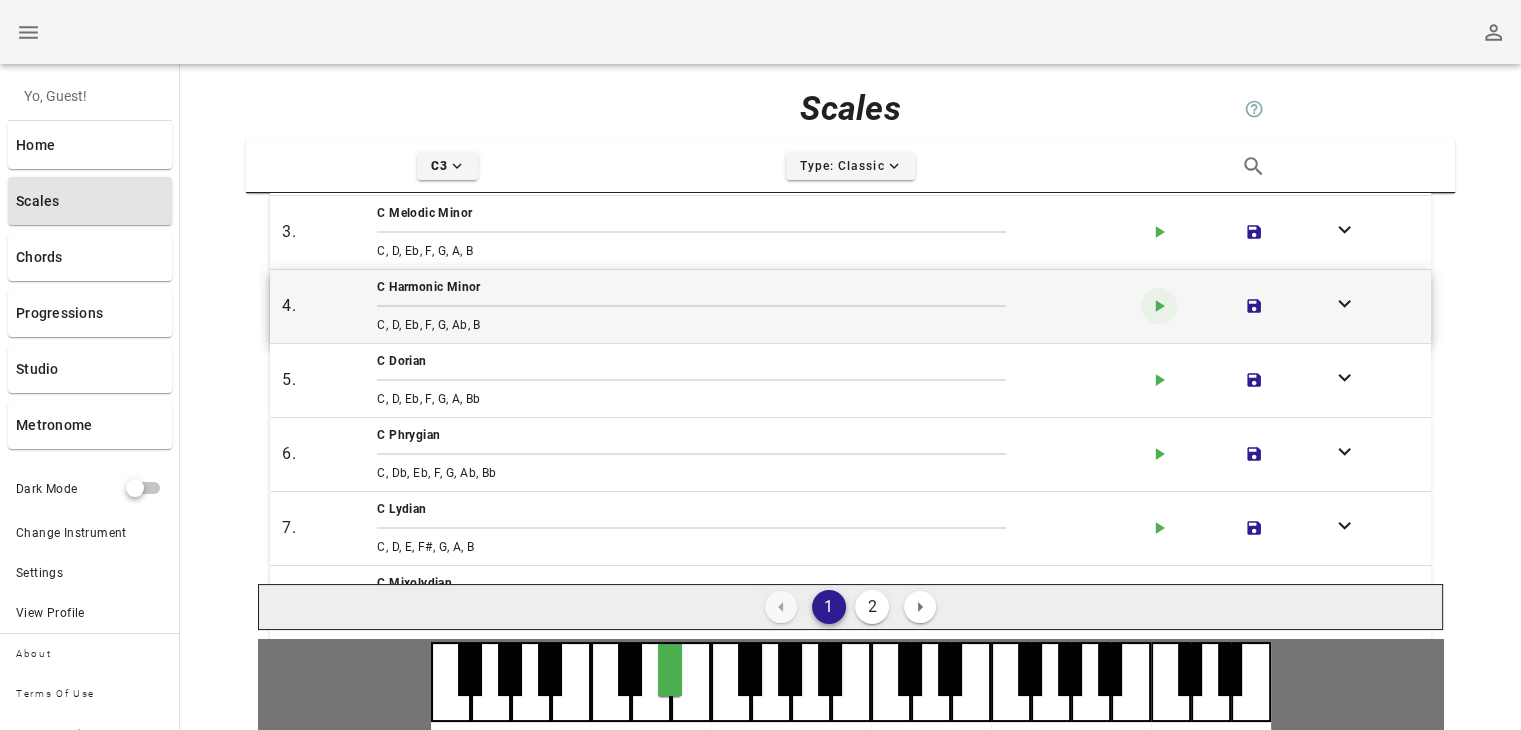 scroll, scrollTop: 164, scrollLeft: 0, axis: vertical 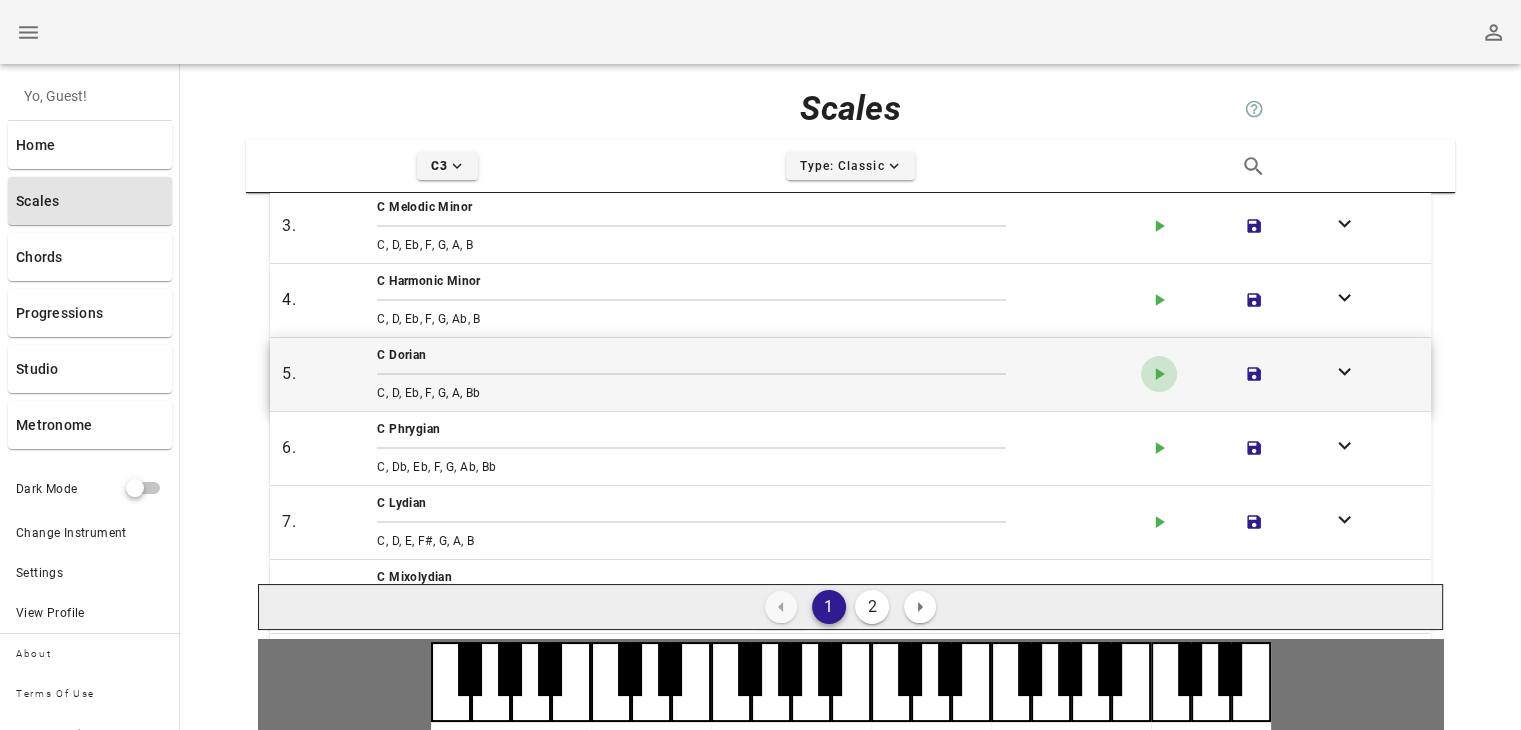 click 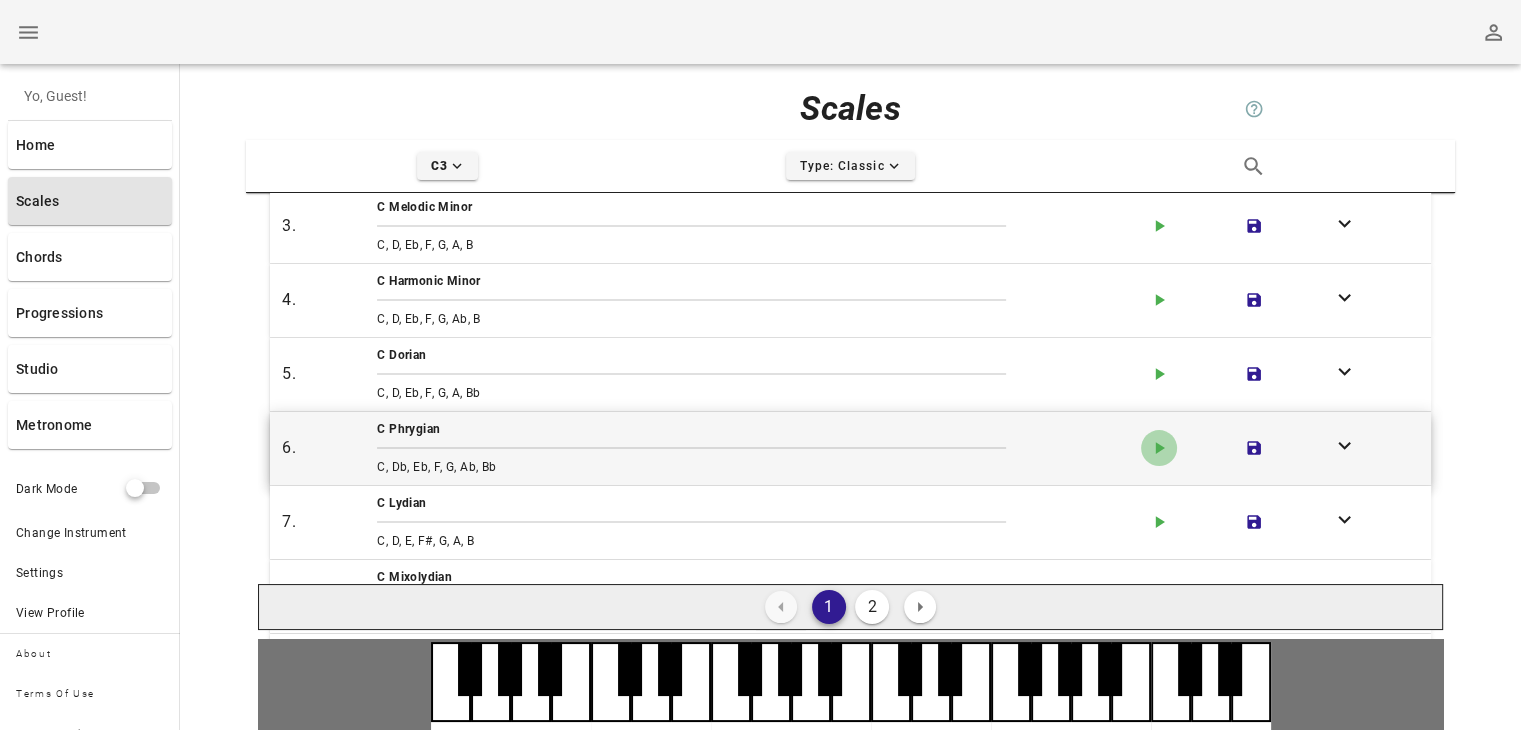 click 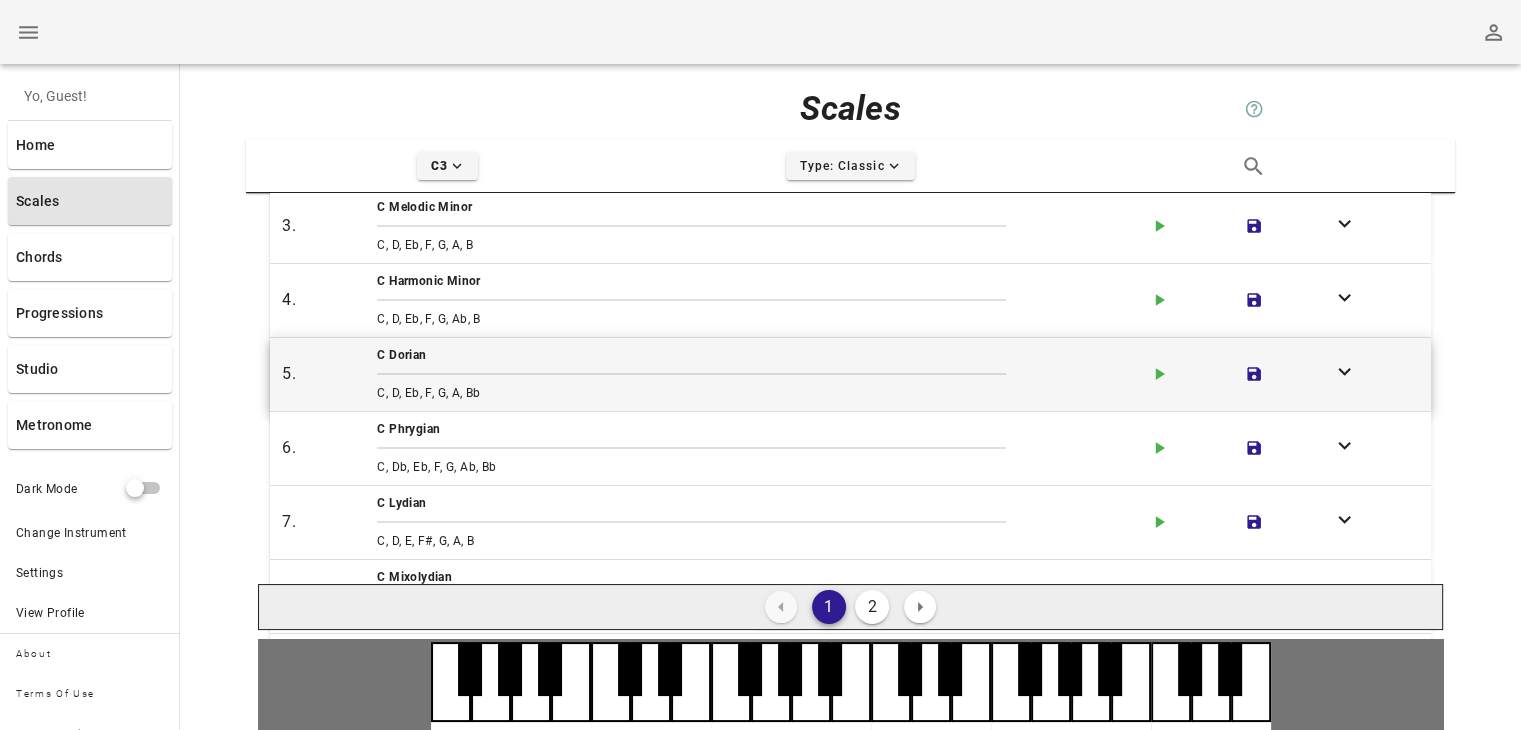 scroll, scrollTop: 128, scrollLeft: 0, axis: vertical 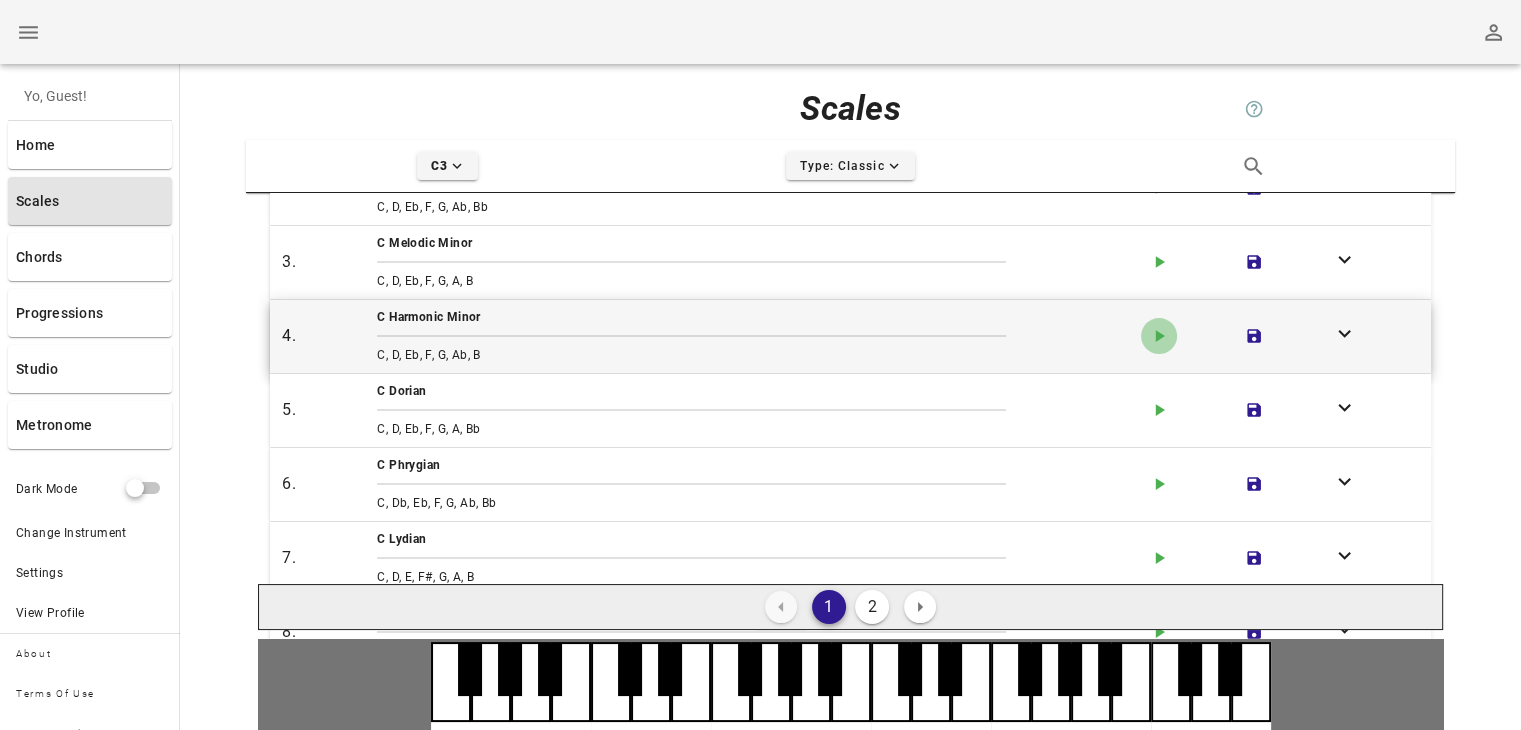 click on "play-arrow icon" 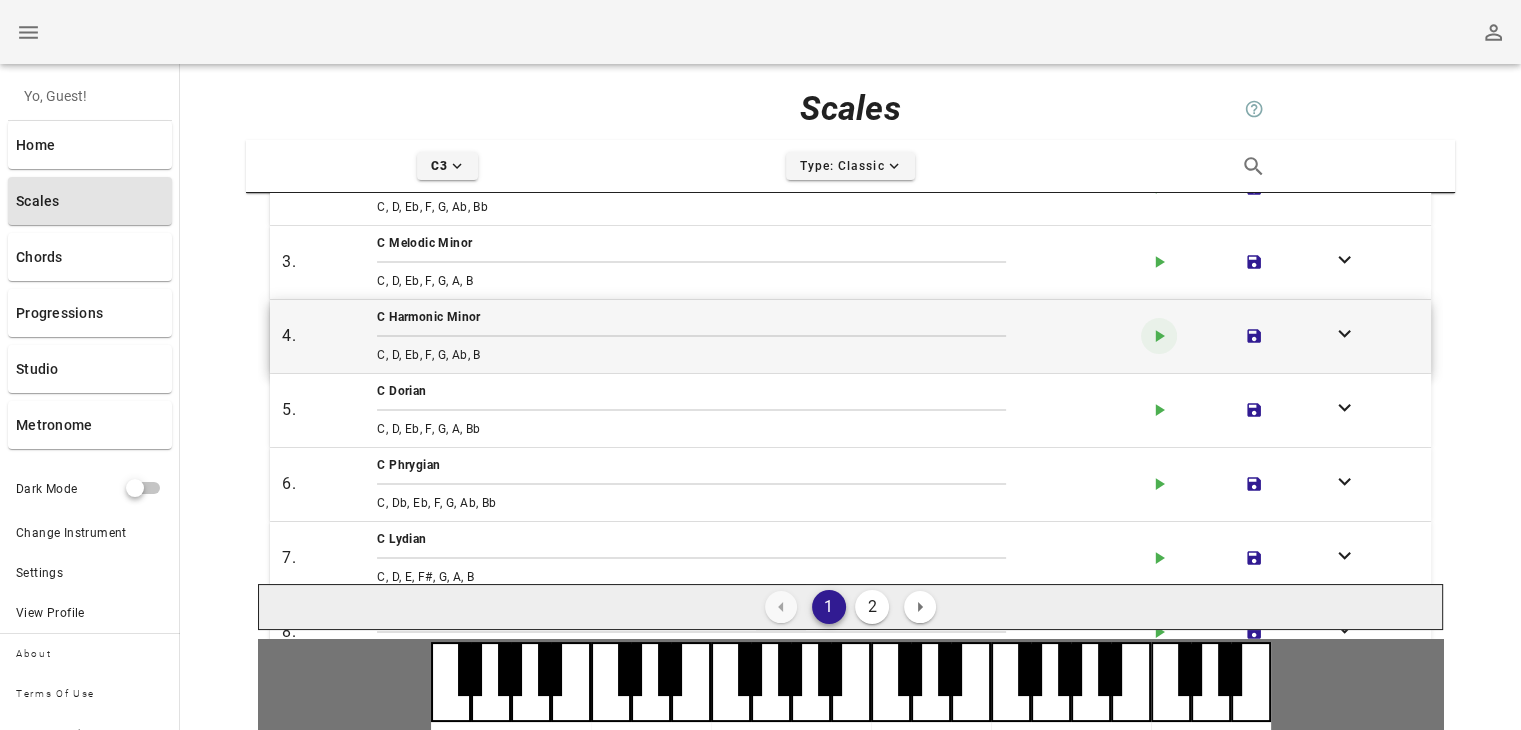 scroll, scrollTop: 249, scrollLeft: 0, axis: vertical 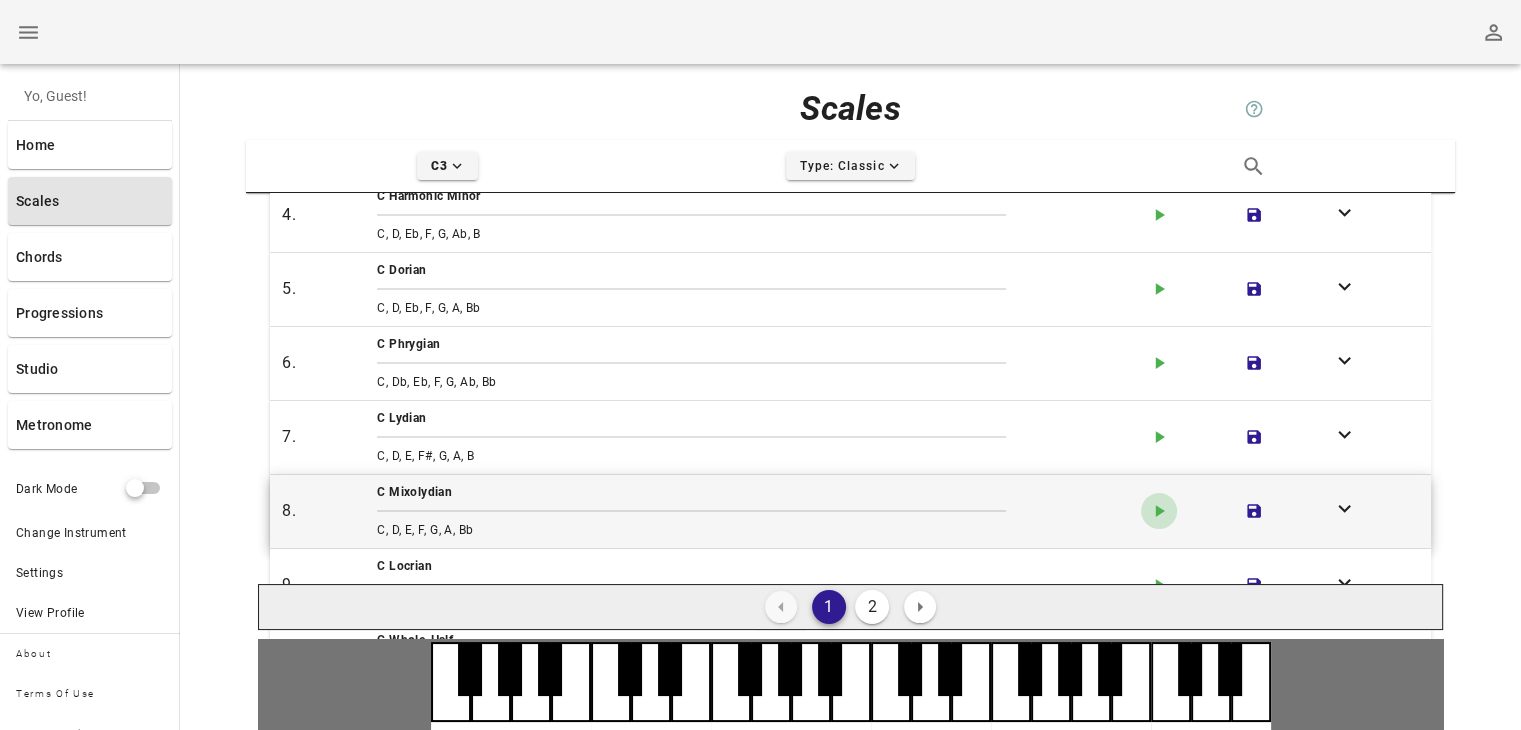 click on "play-arrow icon" at bounding box center (1159, 511) 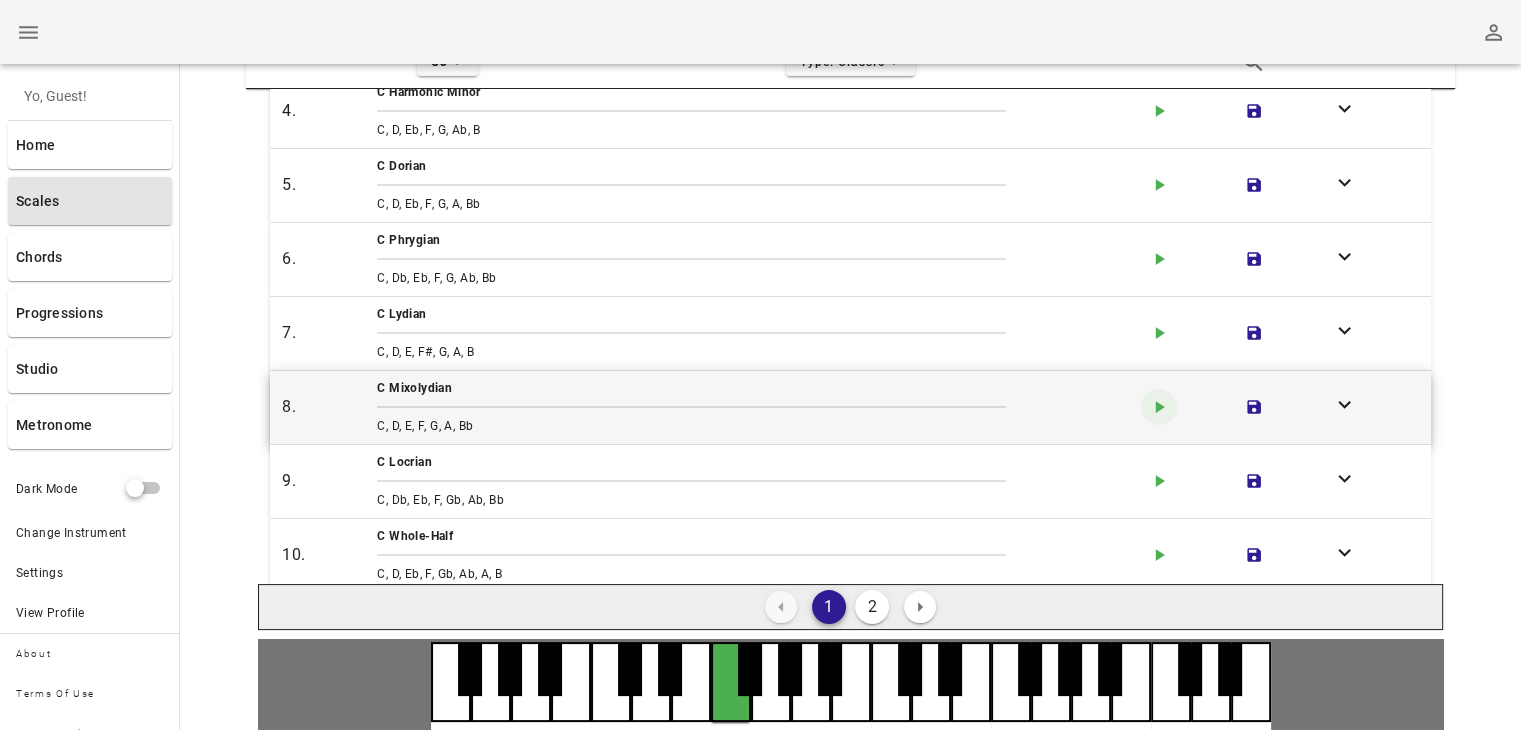 scroll, scrollTop: 122, scrollLeft: 0, axis: vertical 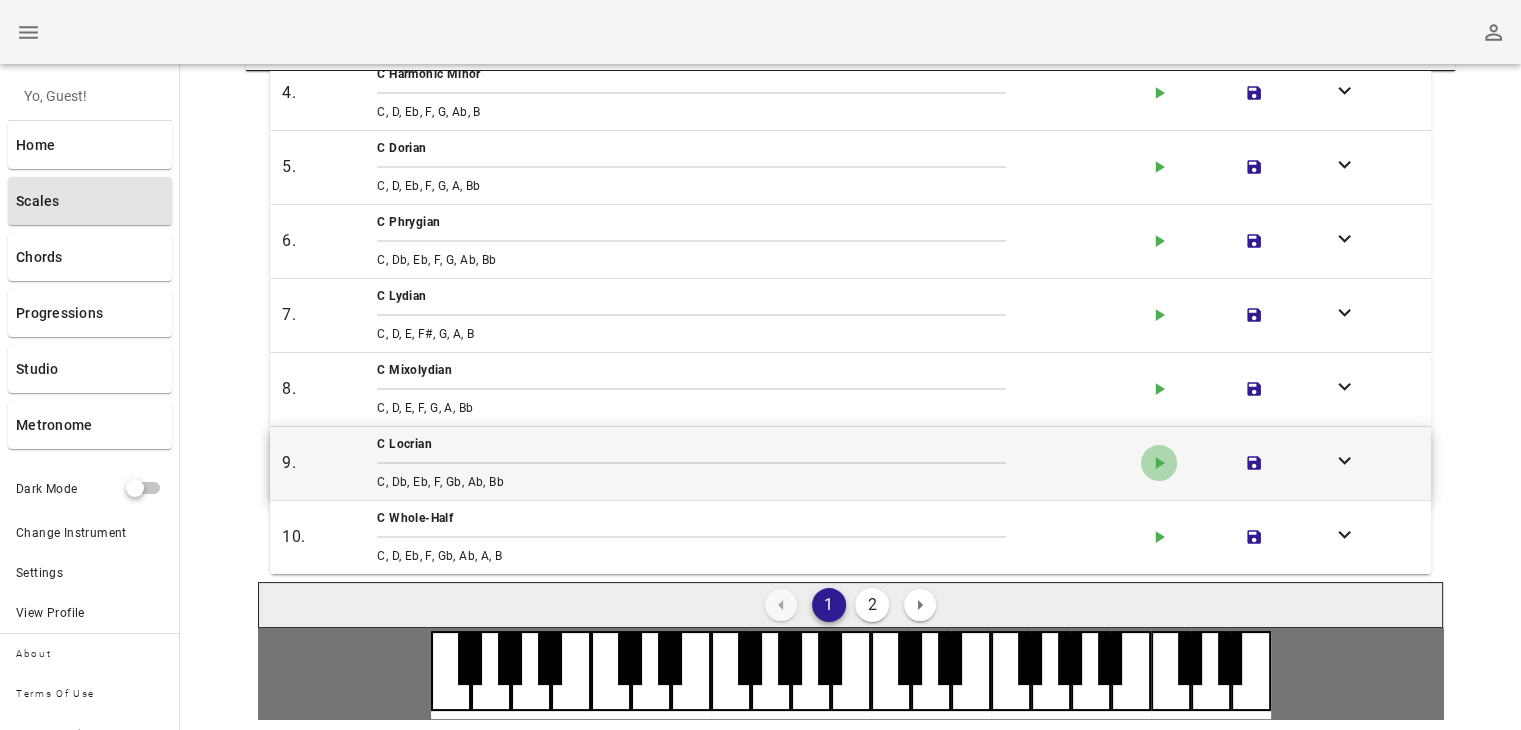 click on "play-arrow icon" at bounding box center (1159, 463) 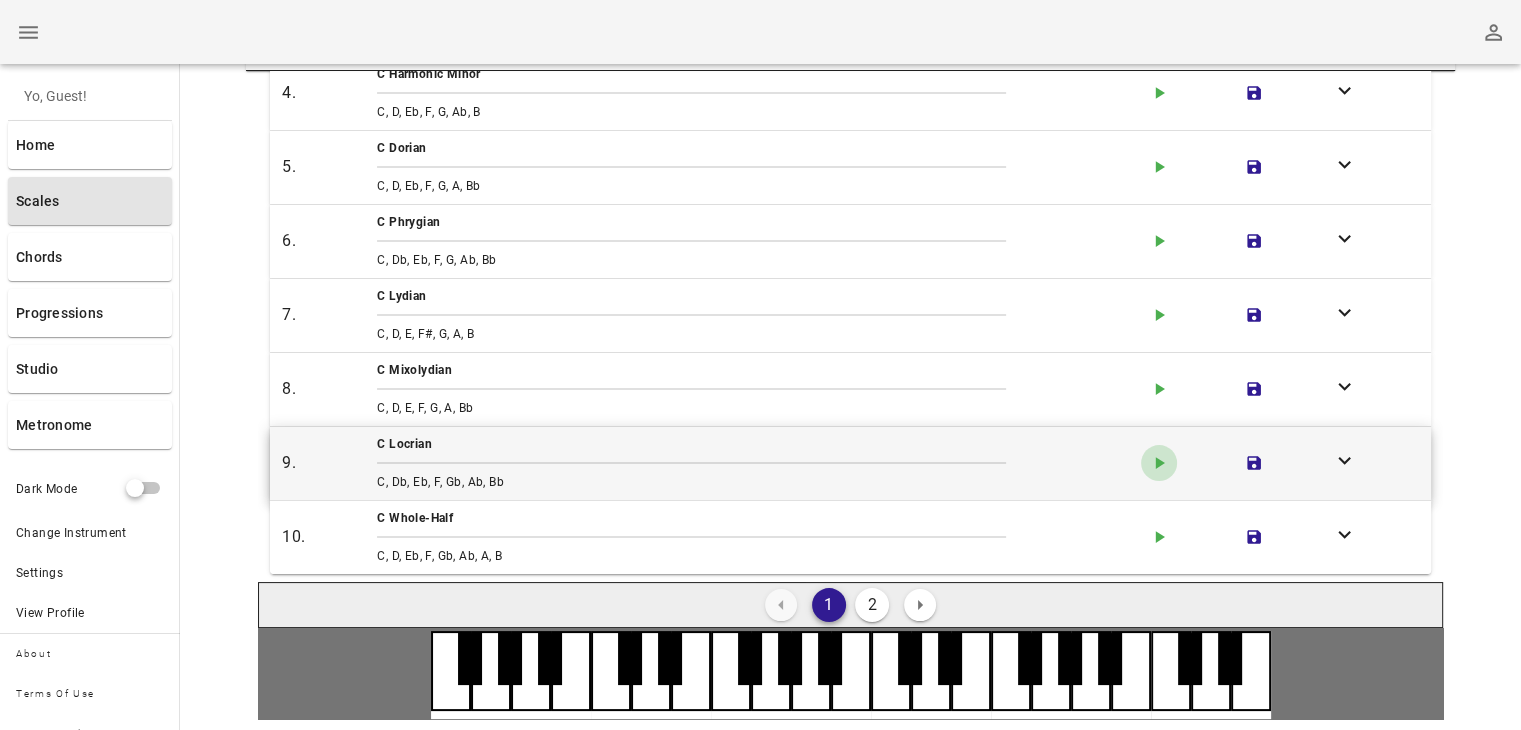 click on "play-arrow icon" at bounding box center (1159, 463) 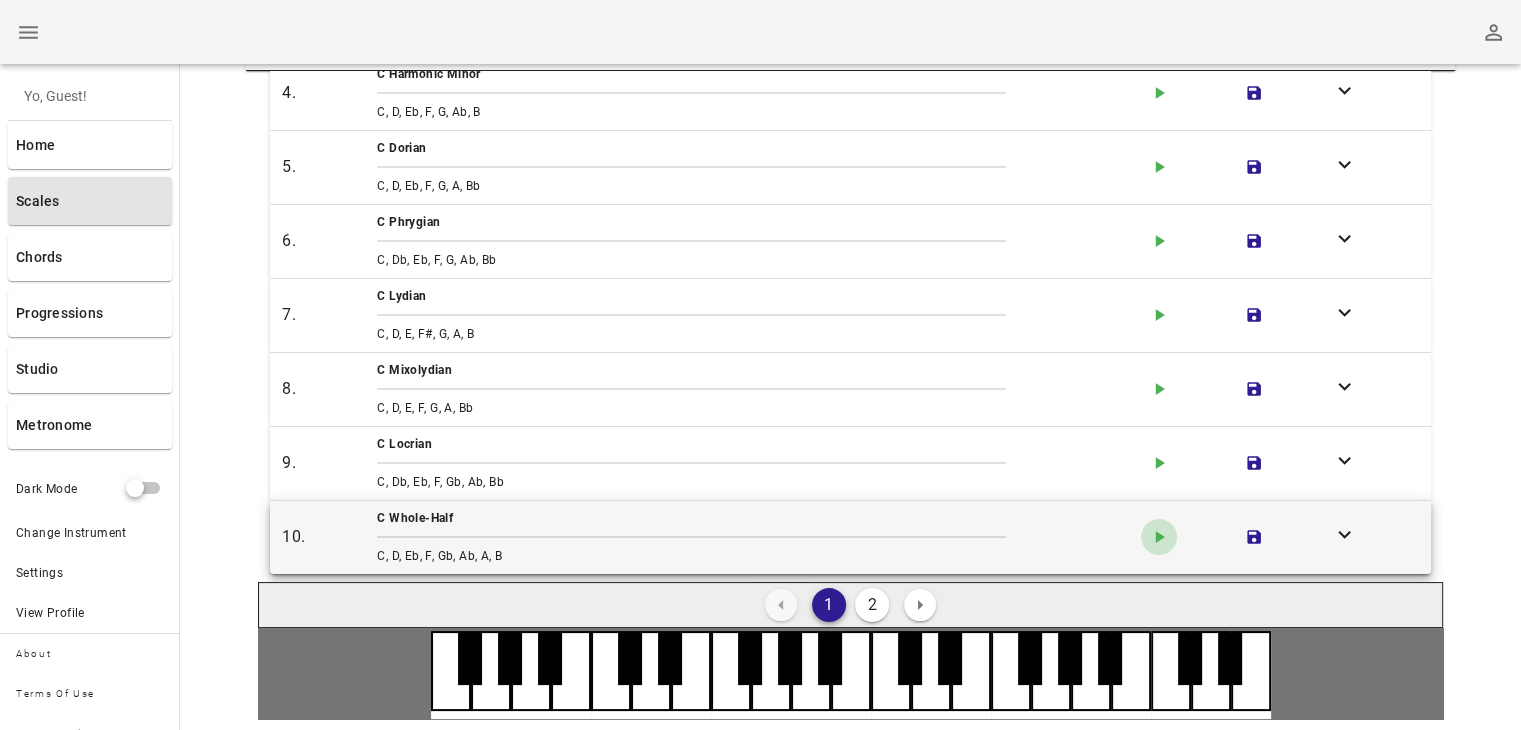 click on "play-arrow icon" 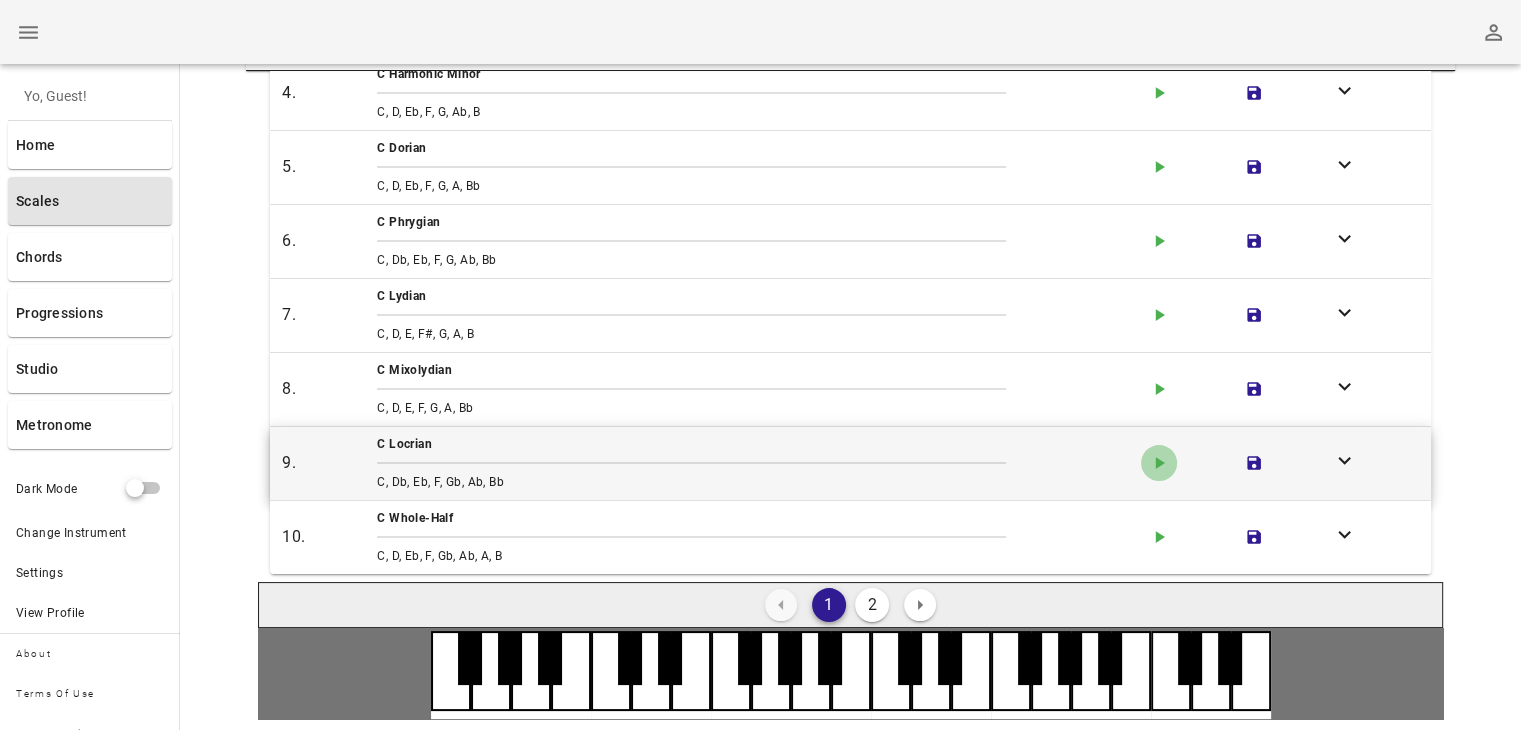 click on "play-arrow icon" 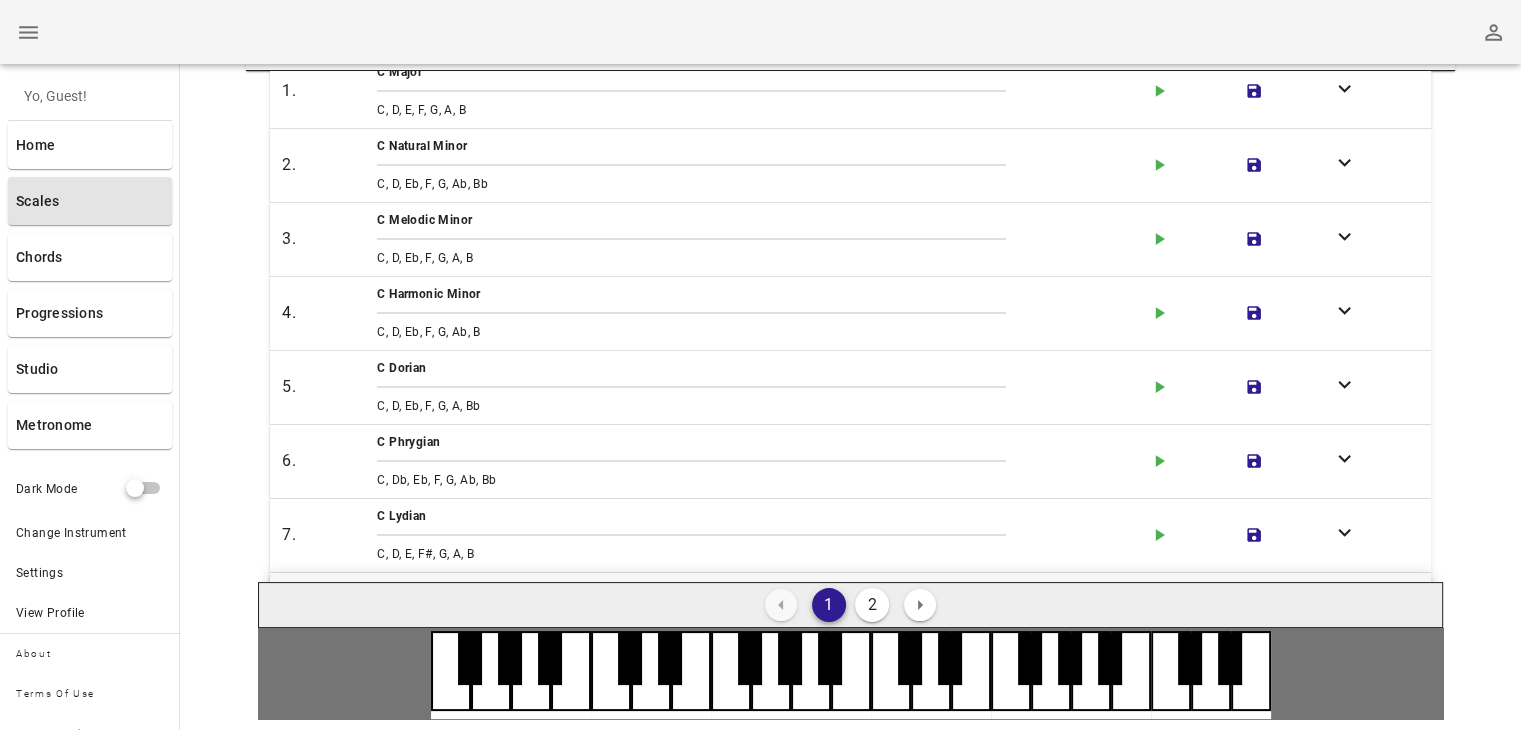 scroll, scrollTop: 22, scrollLeft: 0, axis: vertical 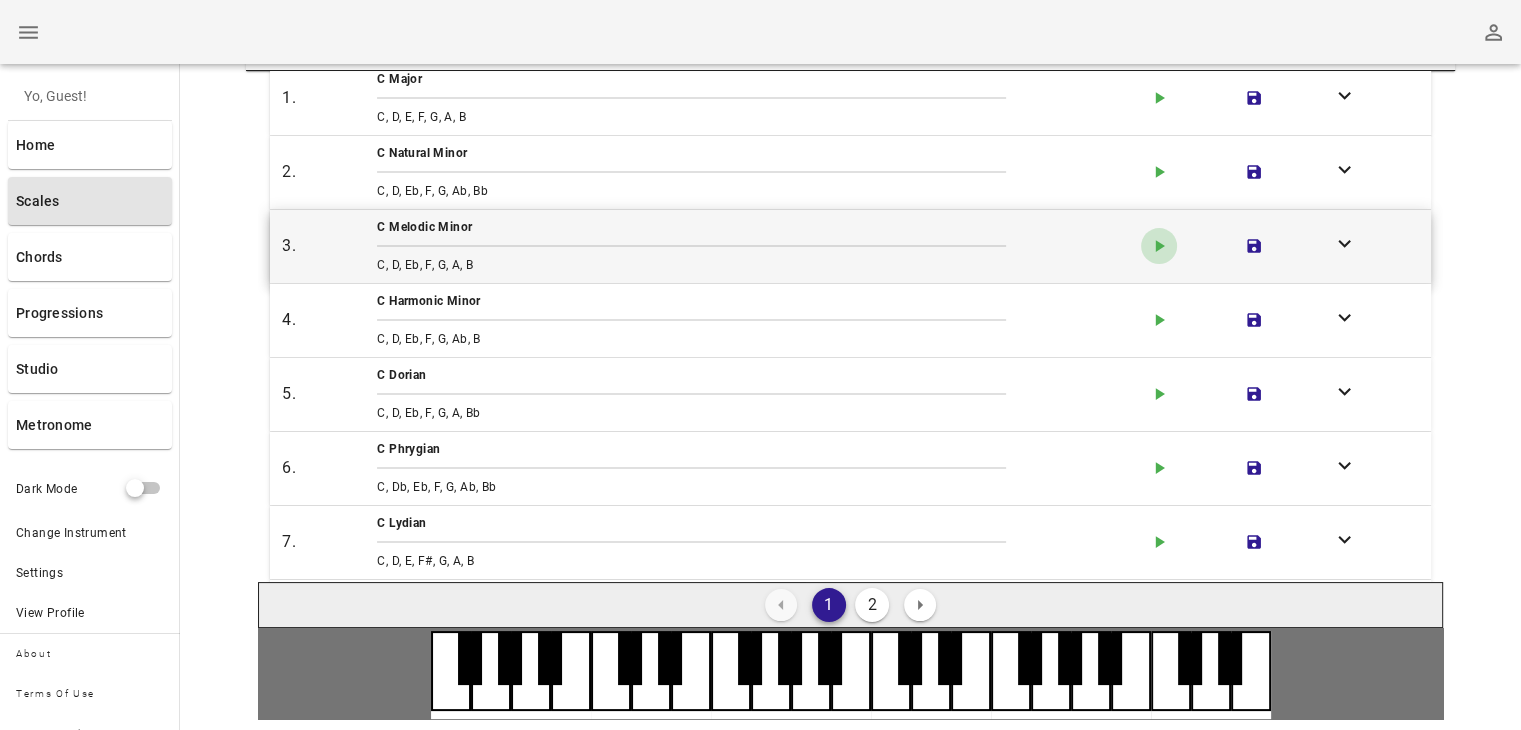click on "play-arrow icon" 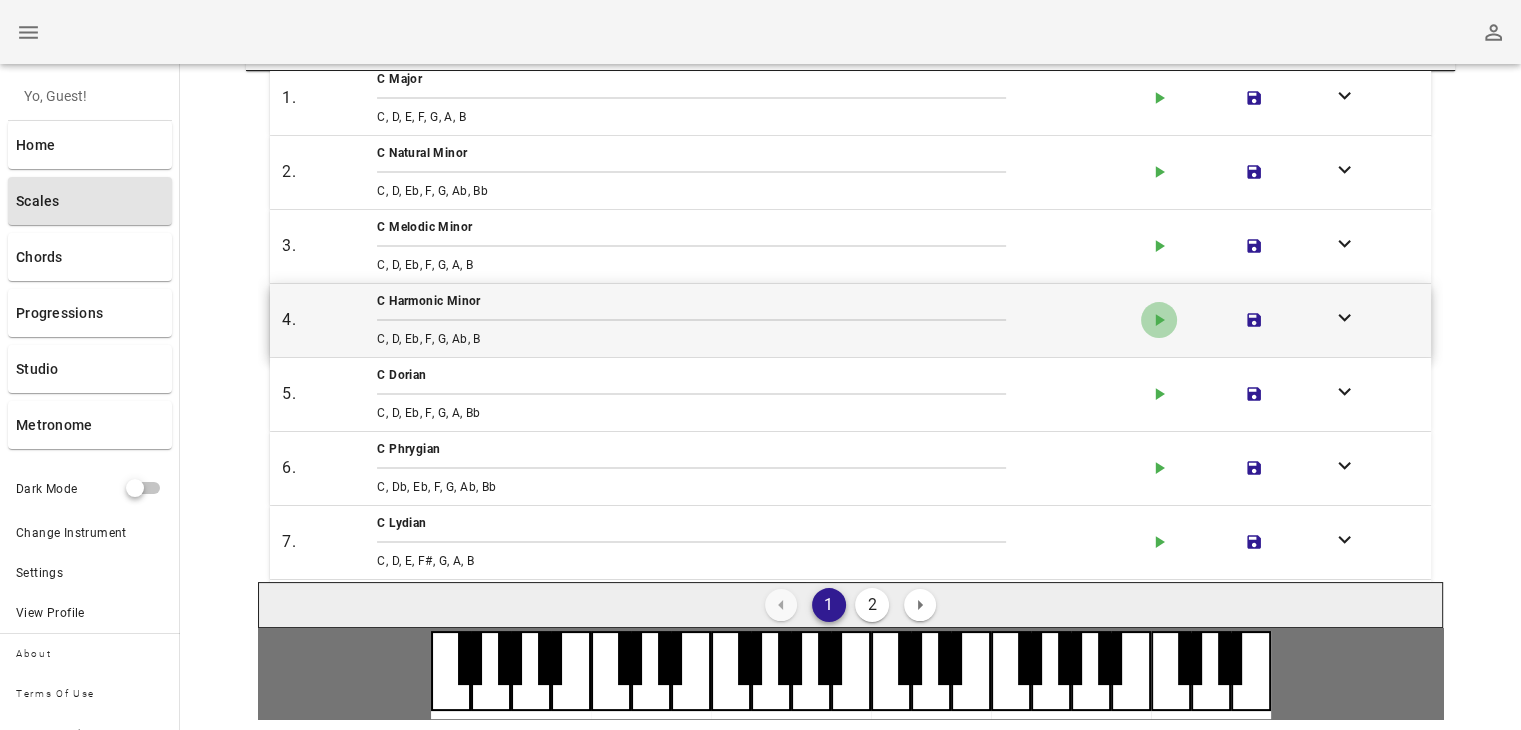 click on "play-arrow icon" 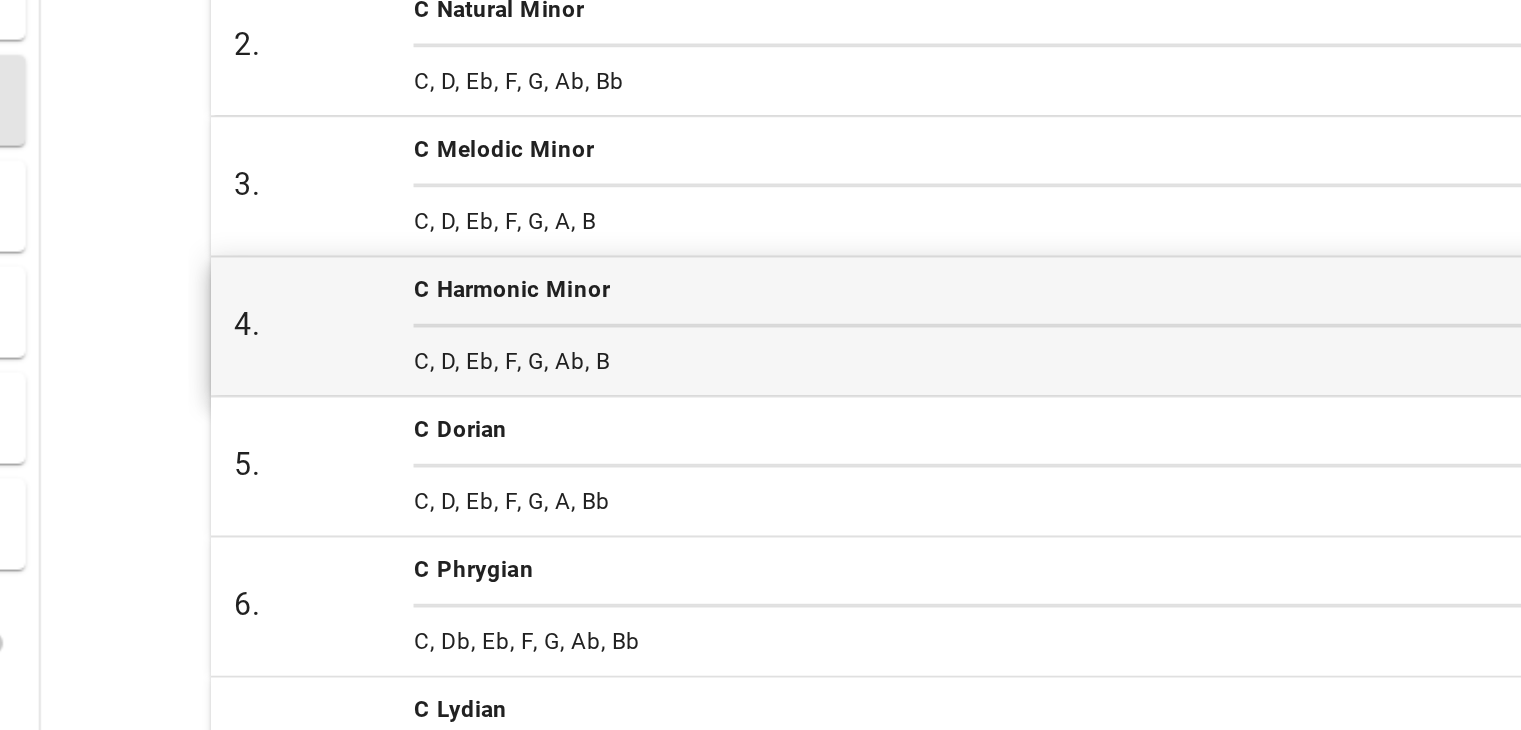 scroll, scrollTop: 122, scrollLeft: 0, axis: vertical 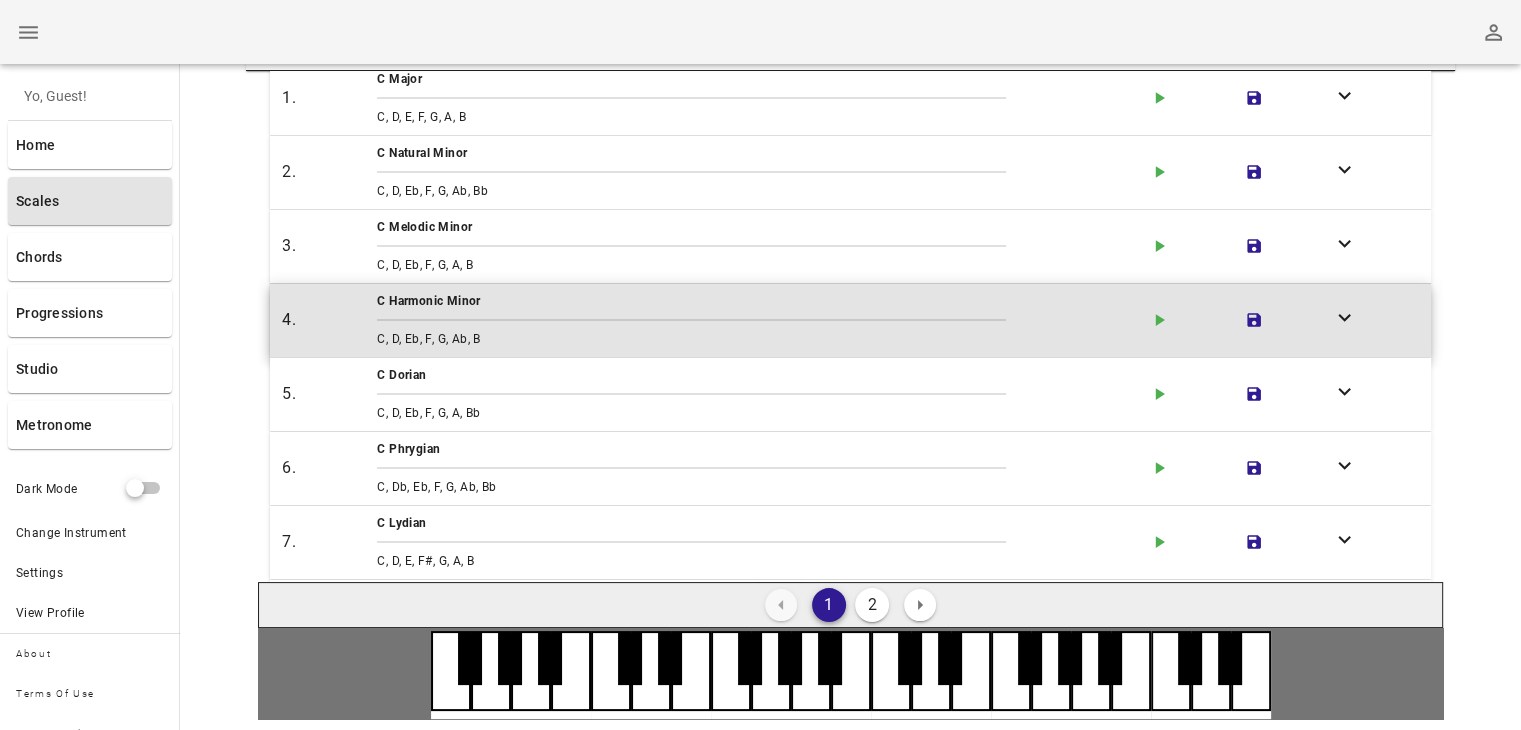 click on "expand-more icon" 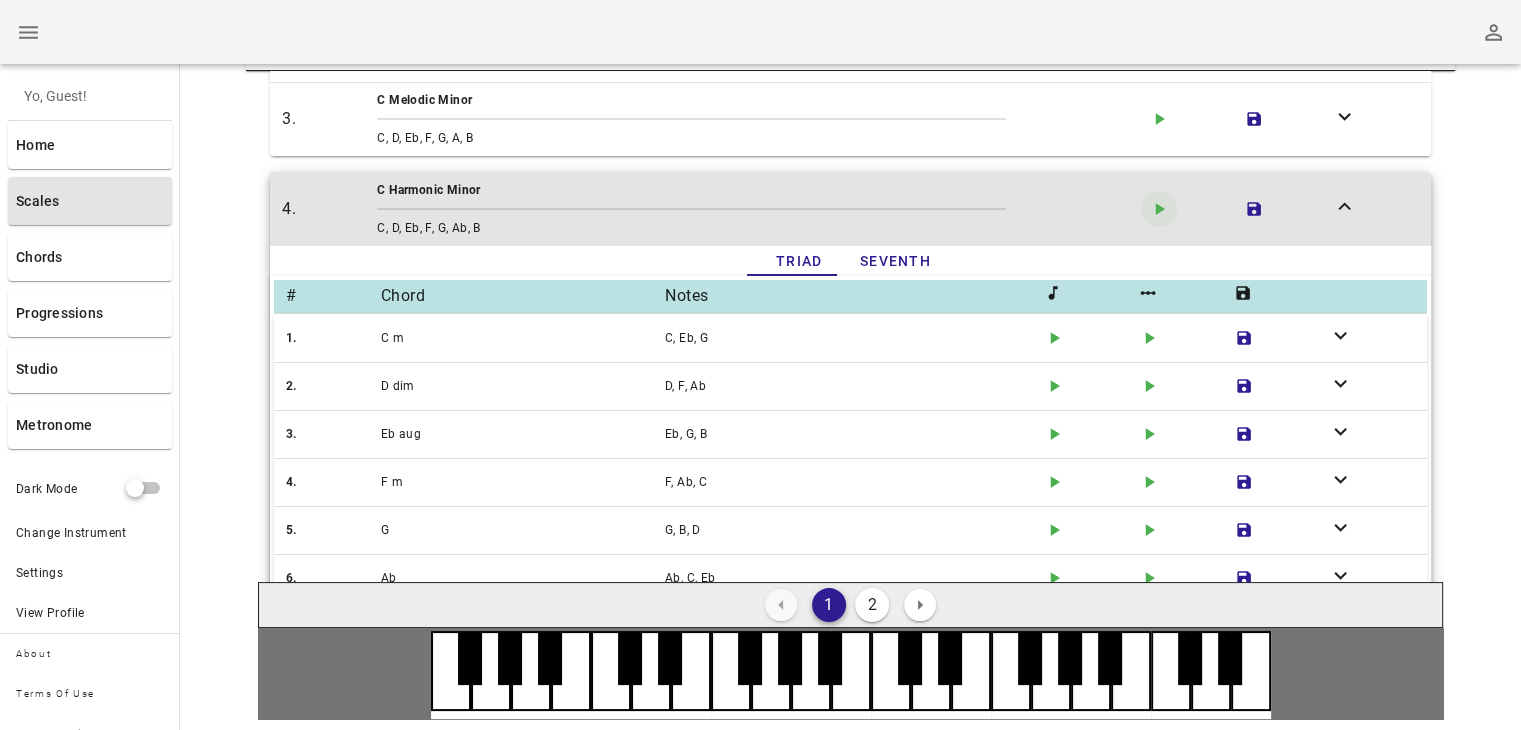 scroll, scrollTop: 320, scrollLeft: 0, axis: vertical 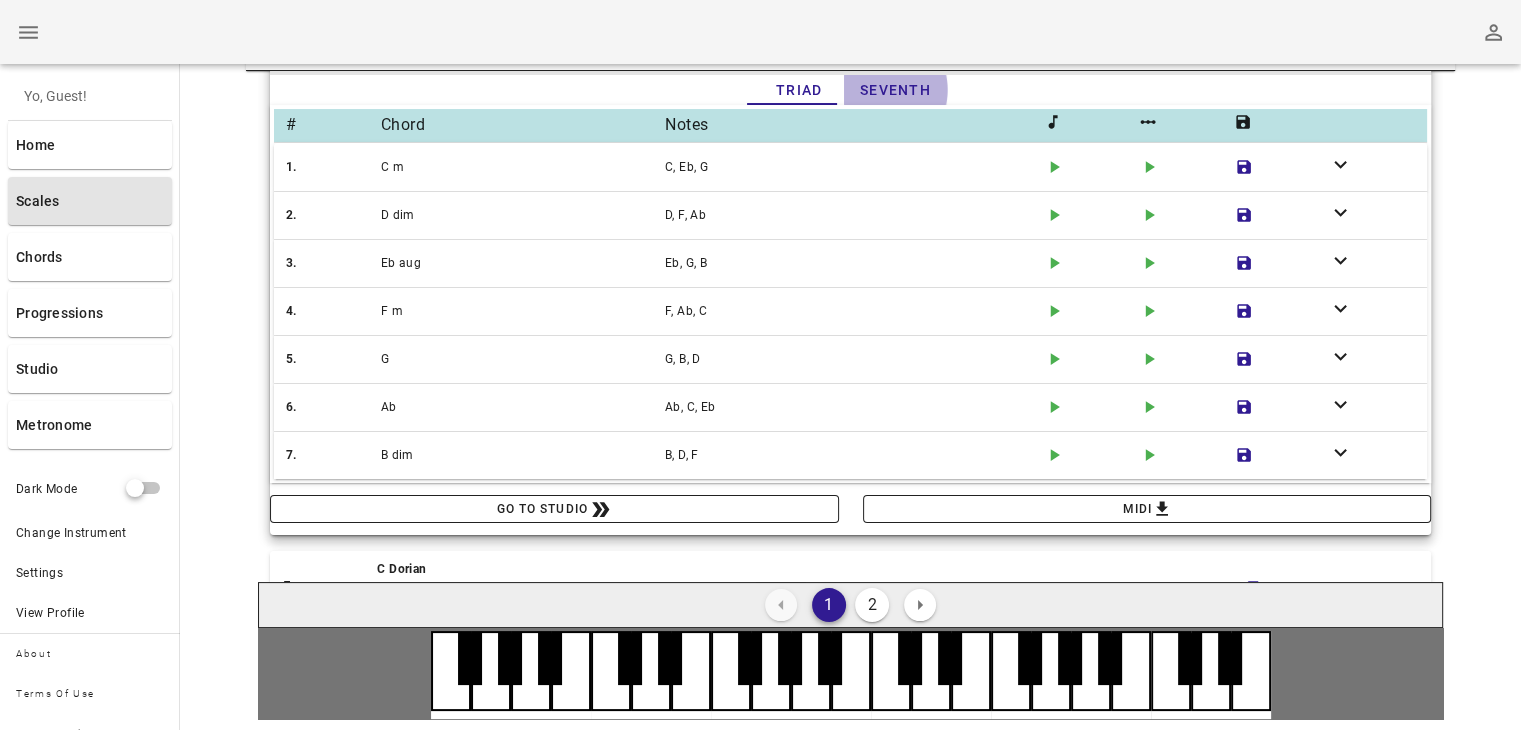 click on "Seventh" at bounding box center (895, 90) 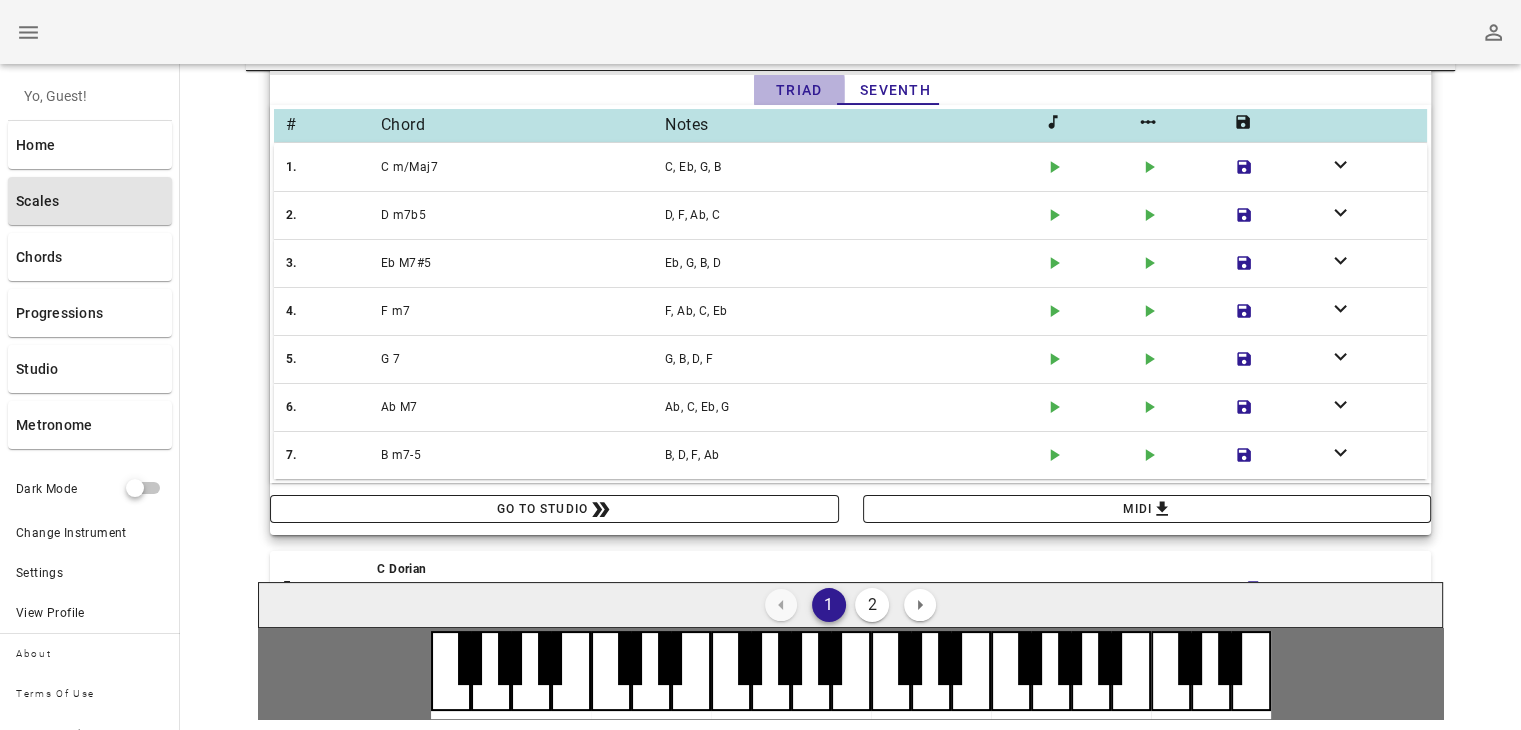 click on "Triad" at bounding box center [799, 90] 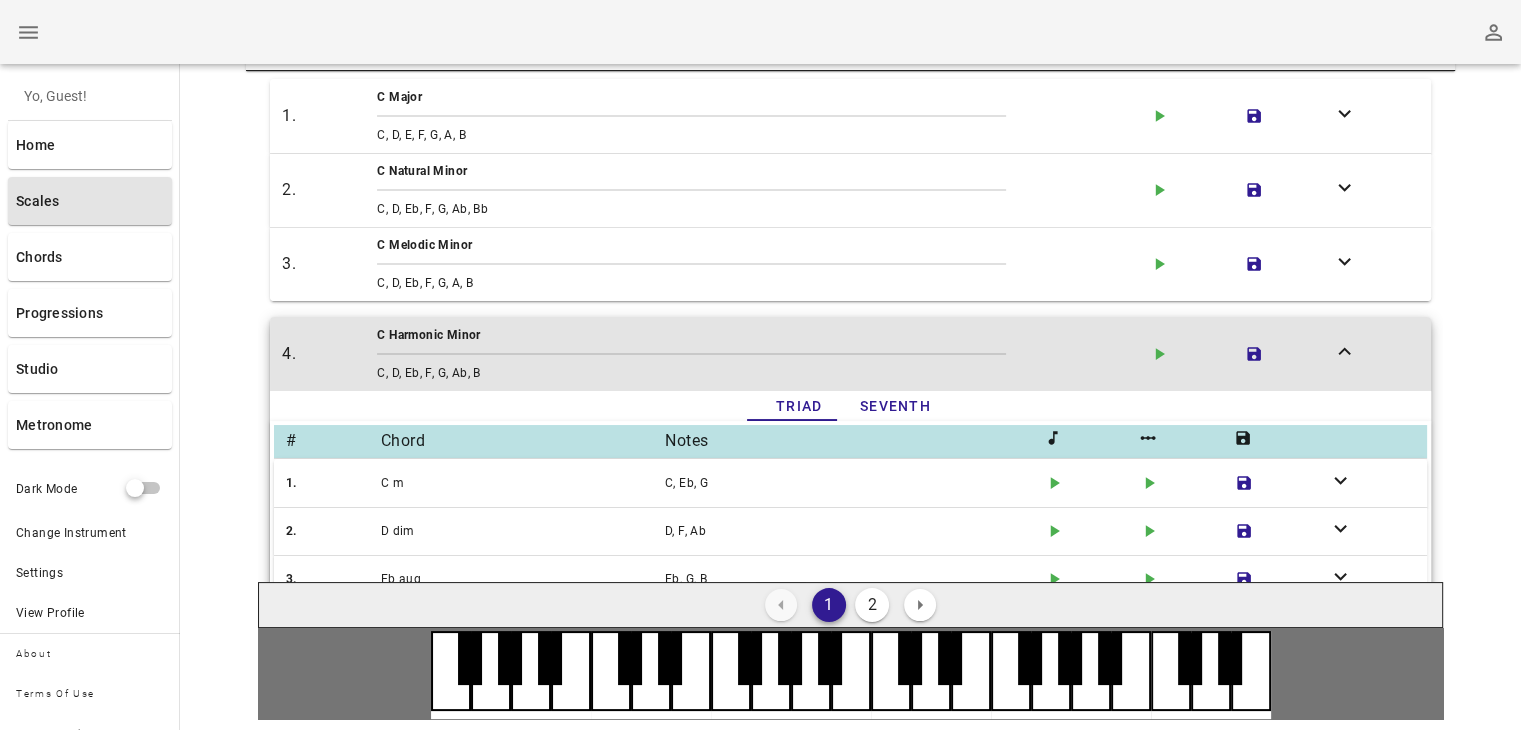 scroll, scrollTop: 0, scrollLeft: 0, axis: both 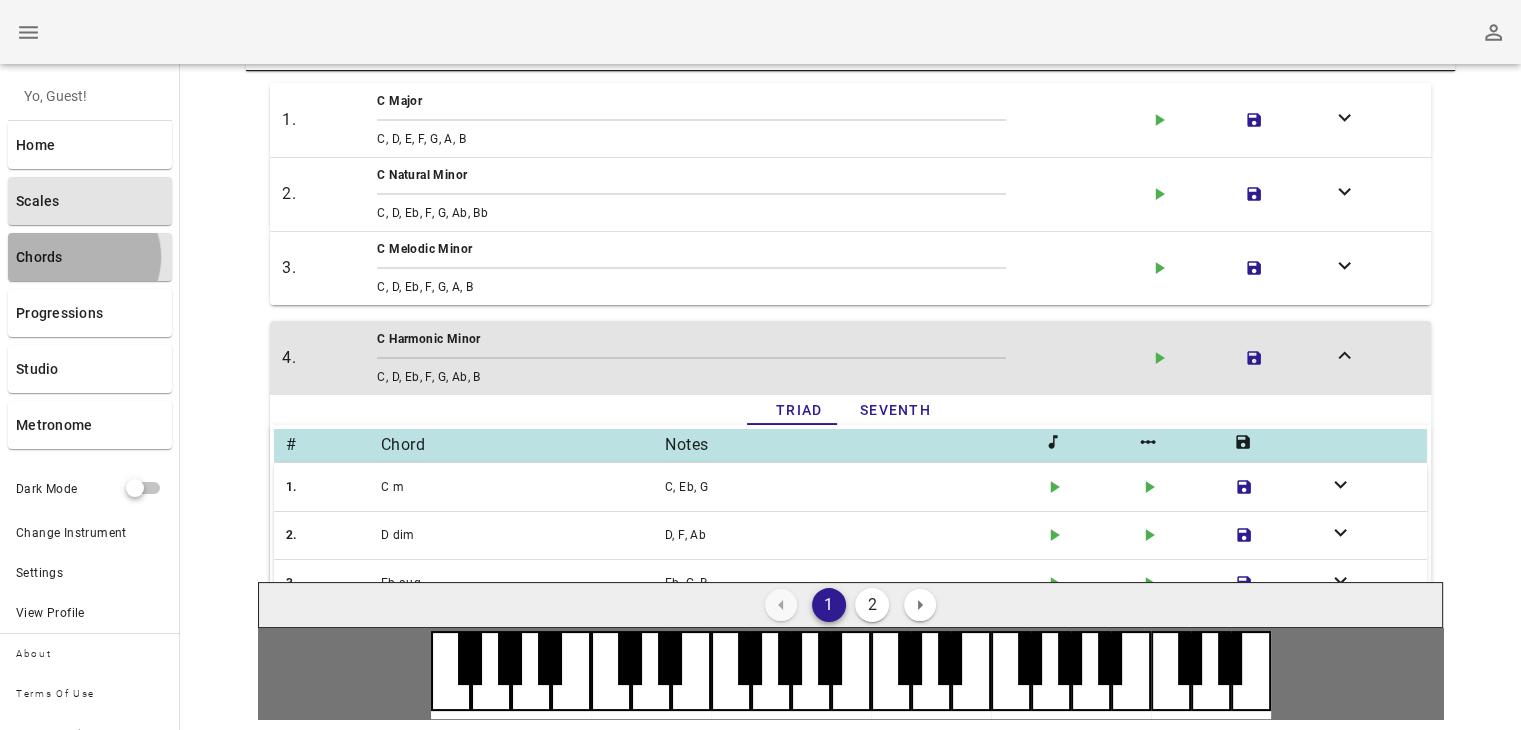 click on "Chords" at bounding box center [90, 257] 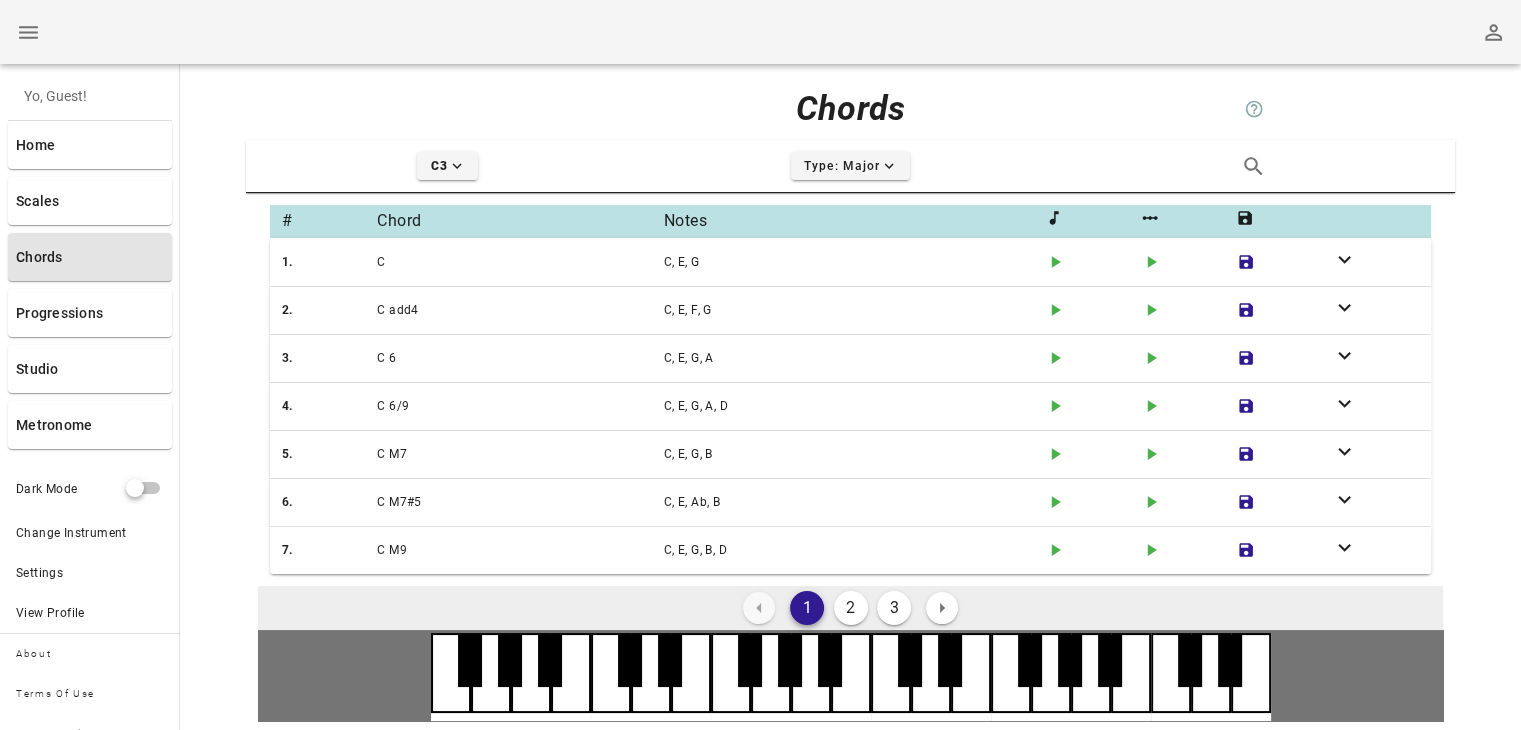 scroll, scrollTop: 2, scrollLeft: 0, axis: vertical 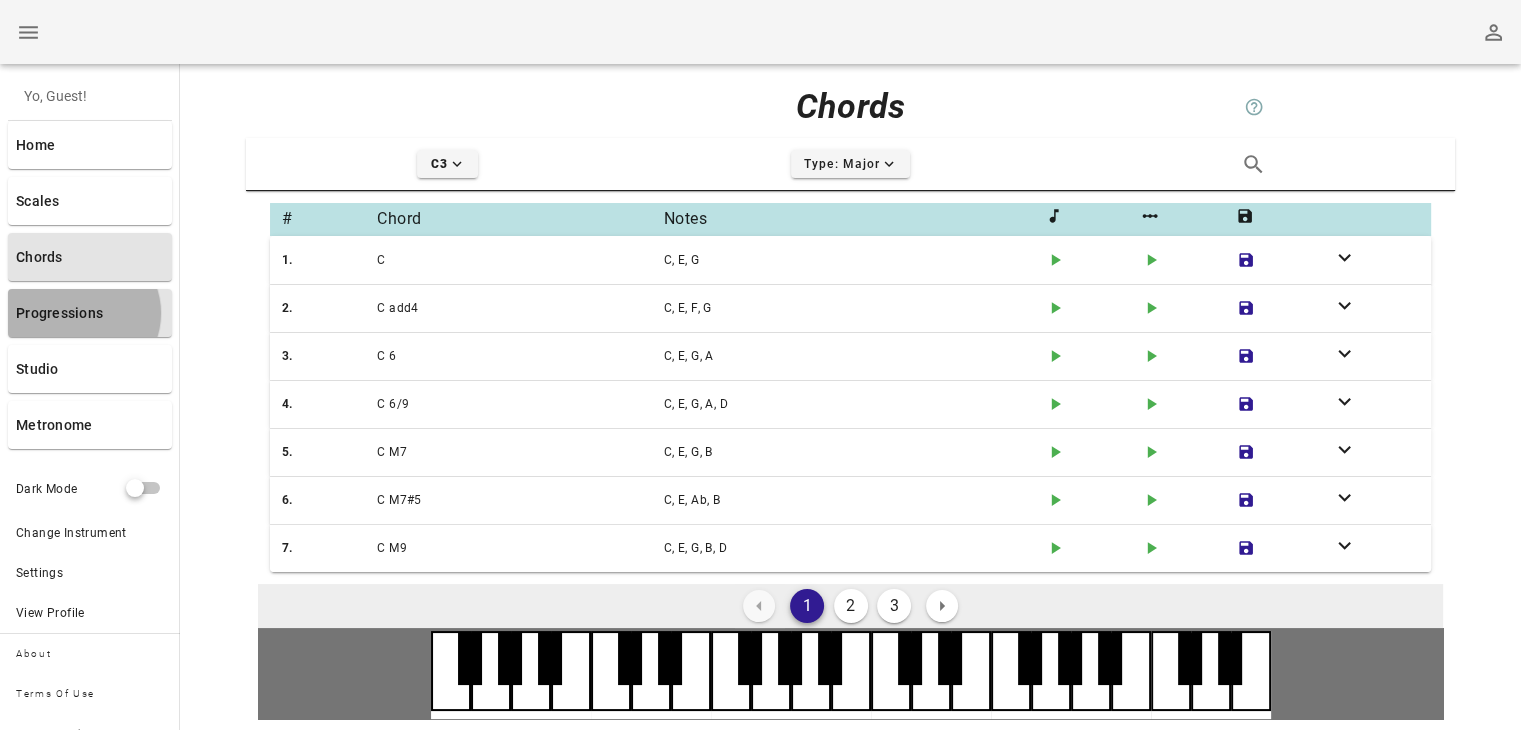 click on "Progressions" at bounding box center (90, 313) 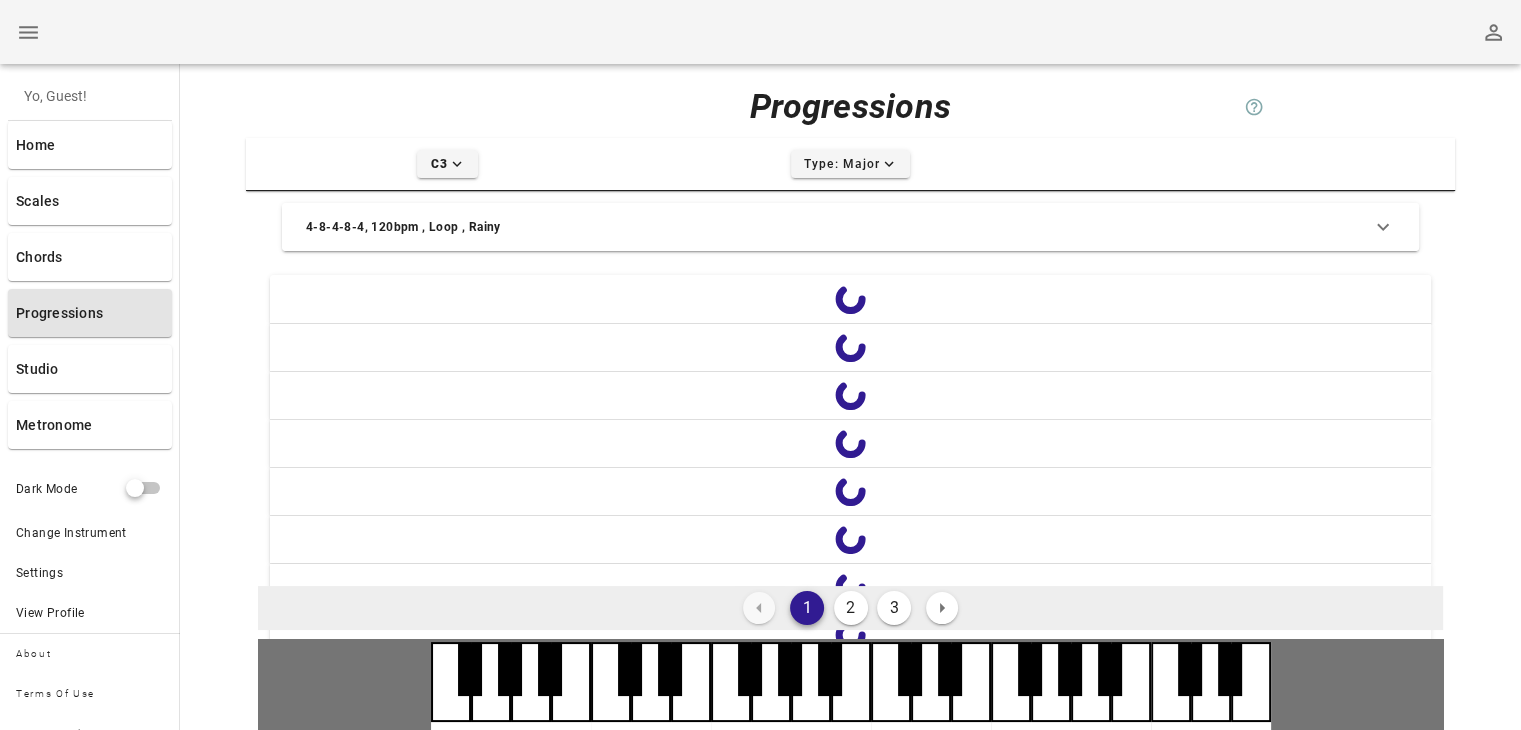 scroll, scrollTop: 0, scrollLeft: 0, axis: both 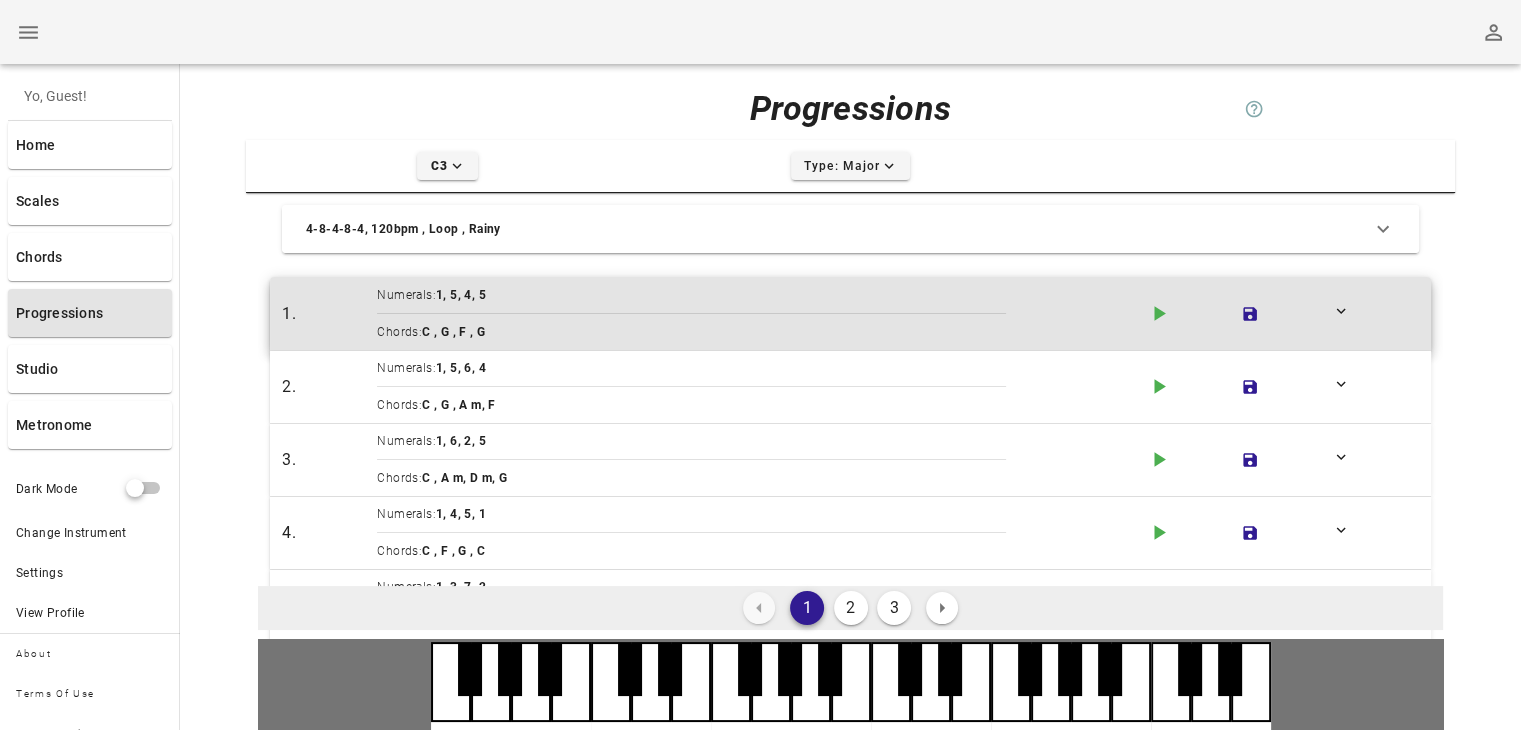 click on "1." at bounding box center [325, 314] 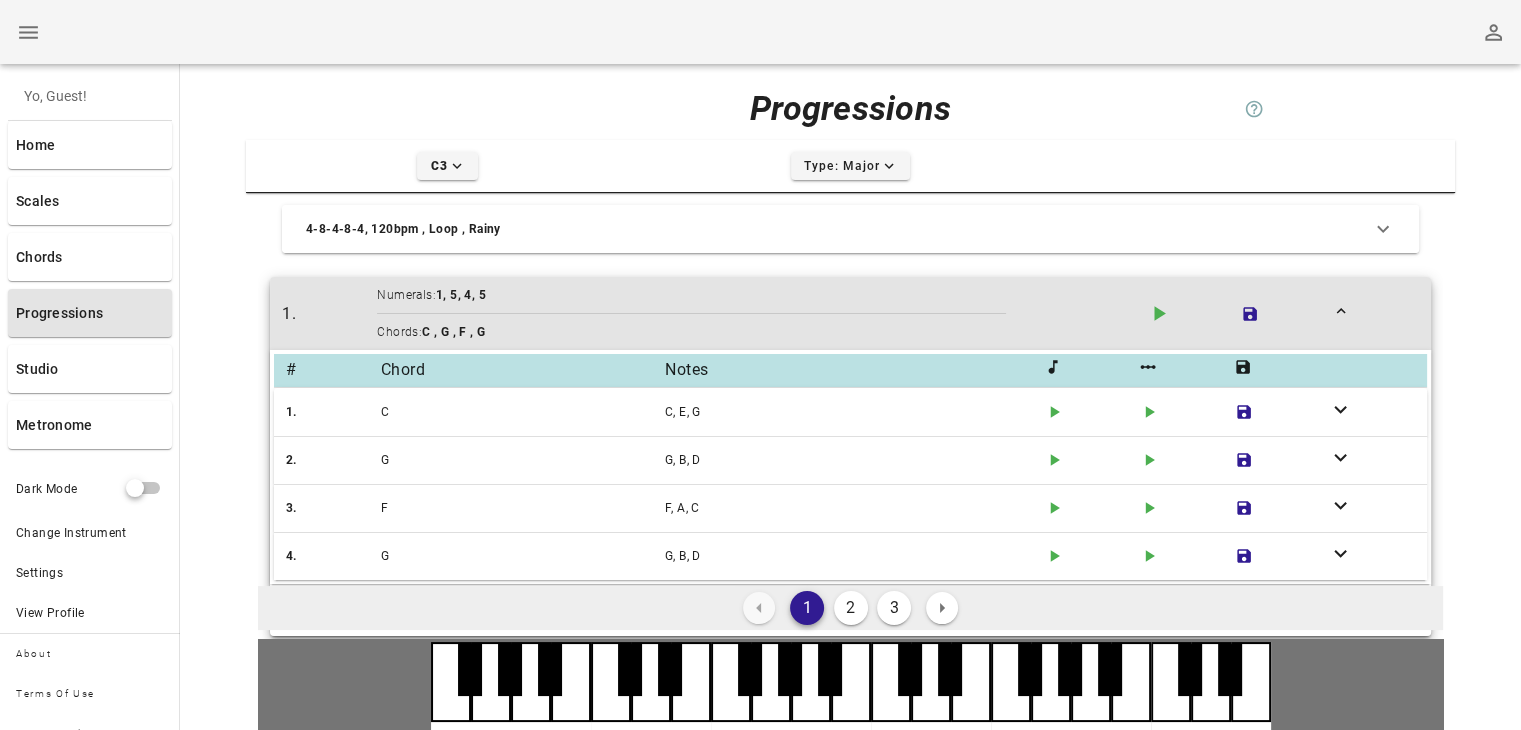 click on "1.   Numerals:   1, 5, 4, 5   Chords:   C  , G  , F  , G     play-arrow icon   save icon   expand-less icon" at bounding box center [850, 313] 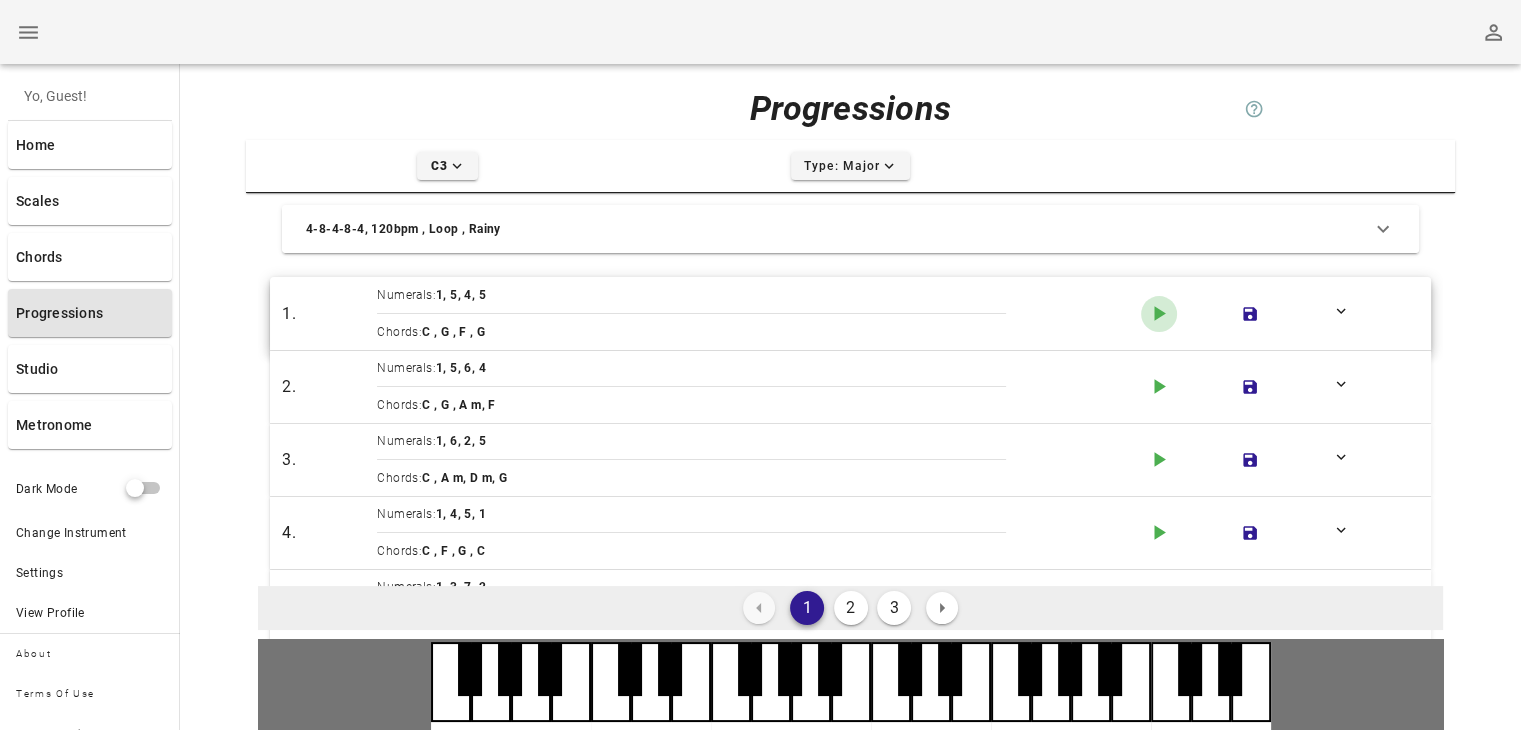 click on "play-arrow icon" 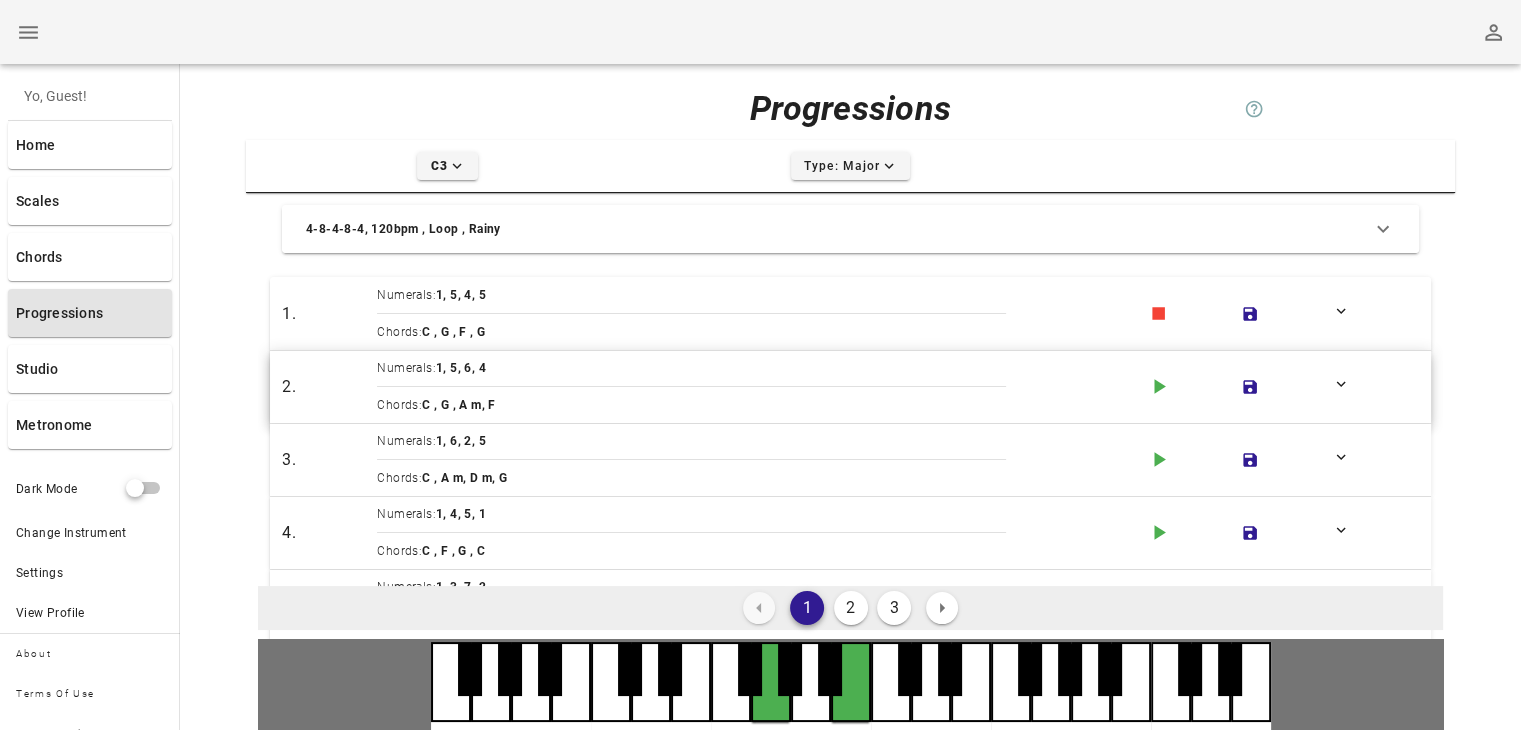 scroll, scrollTop: 241, scrollLeft: 0, axis: vertical 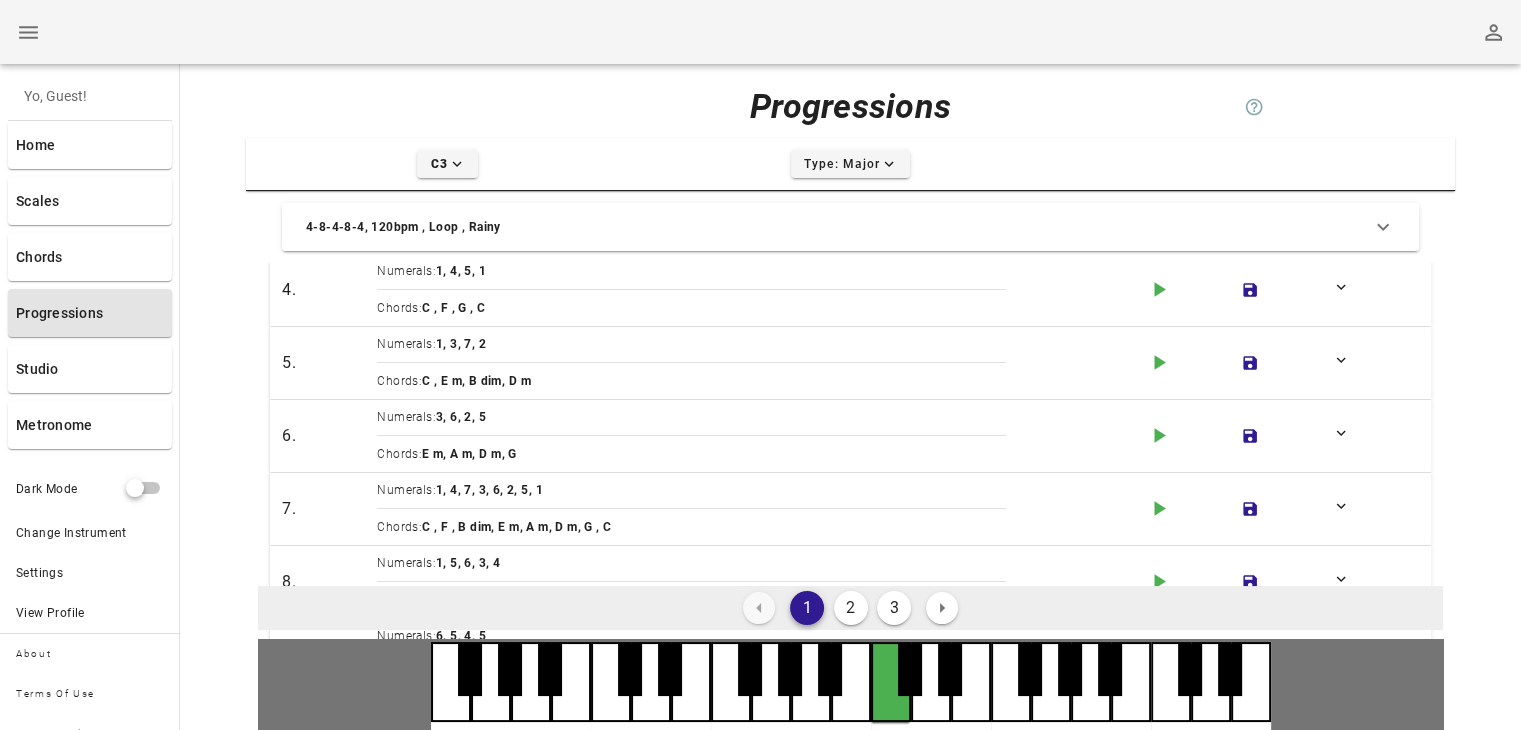 click on "C3   expand-more icon" at bounding box center [447, 164] 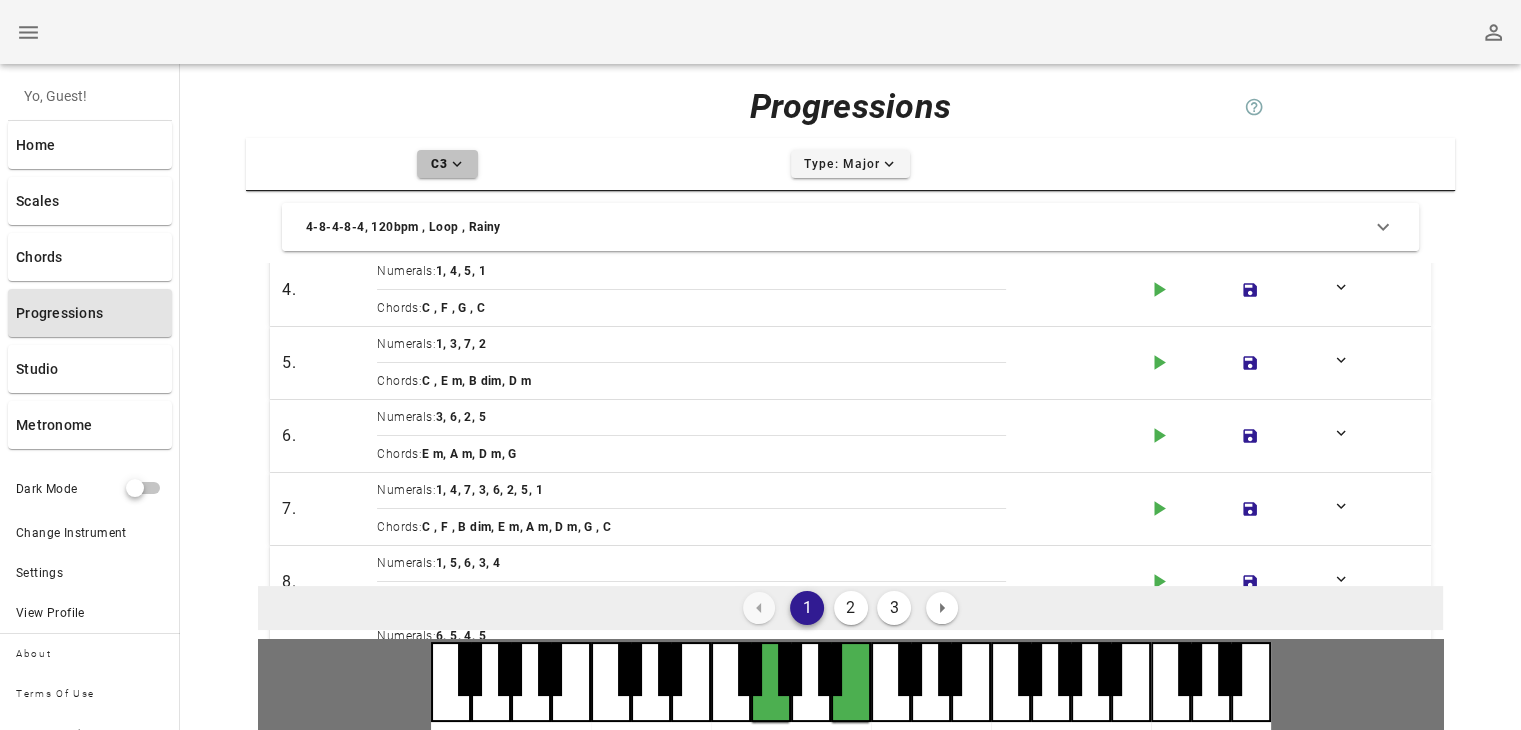 click on "expand-more icon" 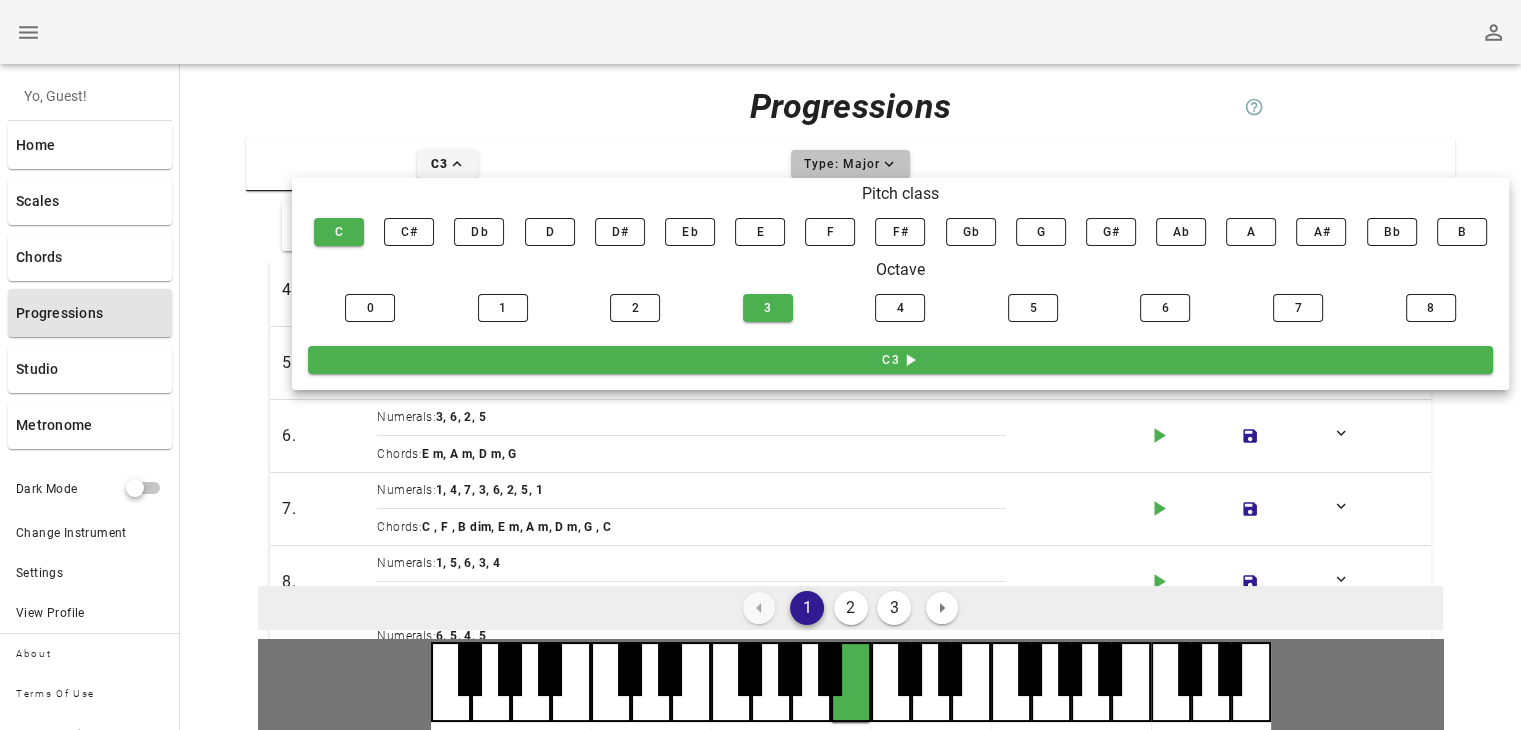 click on "Type: Major   expand-more icon" at bounding box center [850, 164] 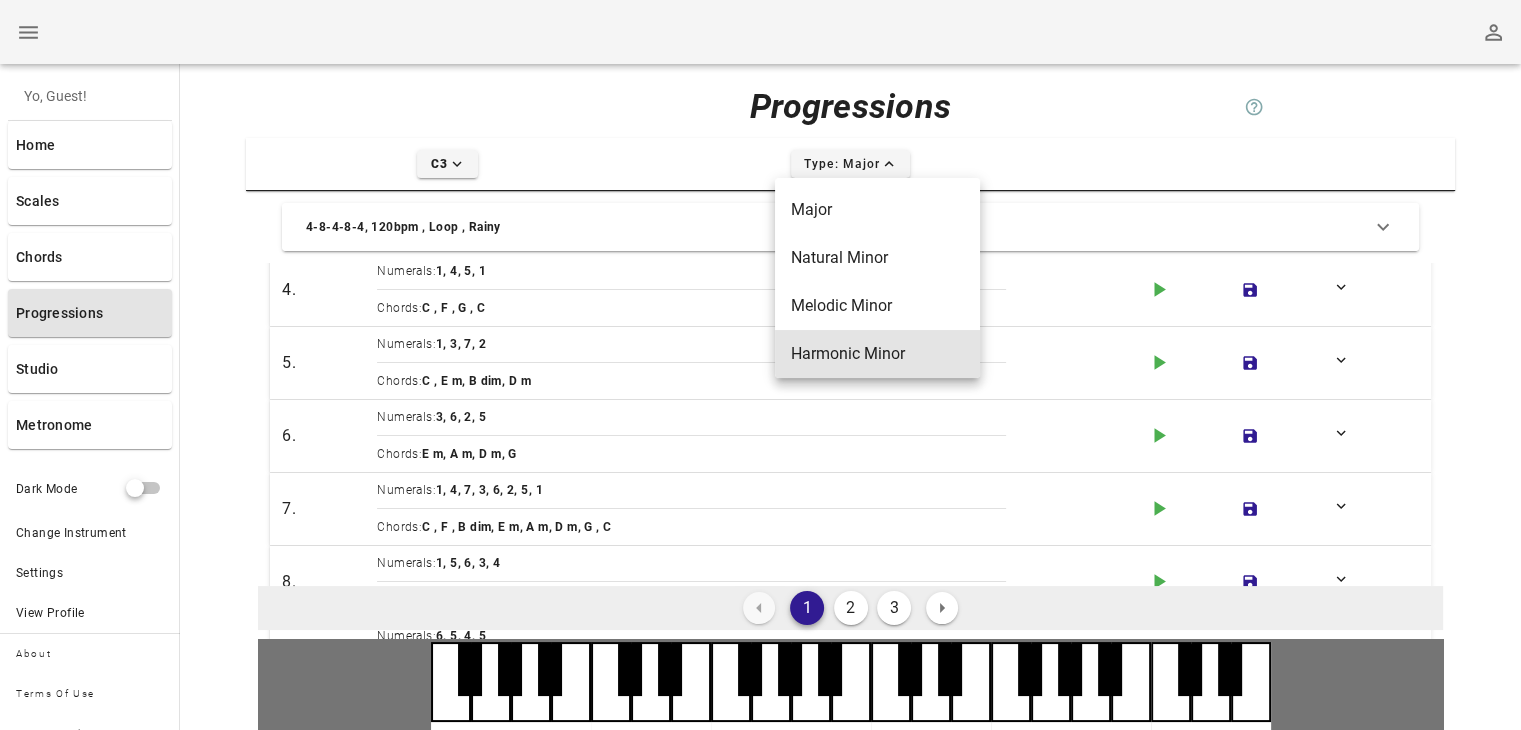click on "Harmonic Minor" at bounding box center [877, 354] 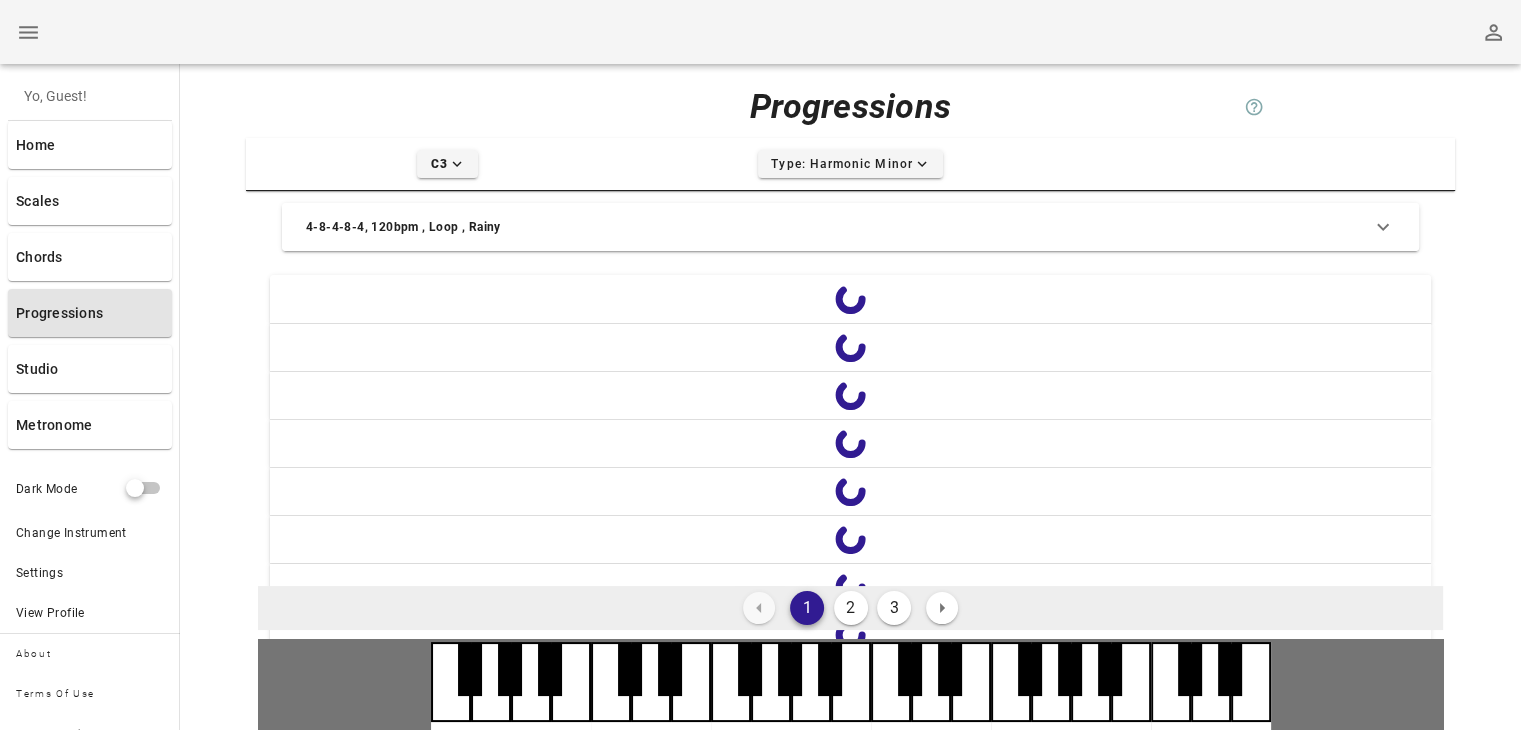 scroll, scrollTop: 0, scrollLeft: 0, axis: both 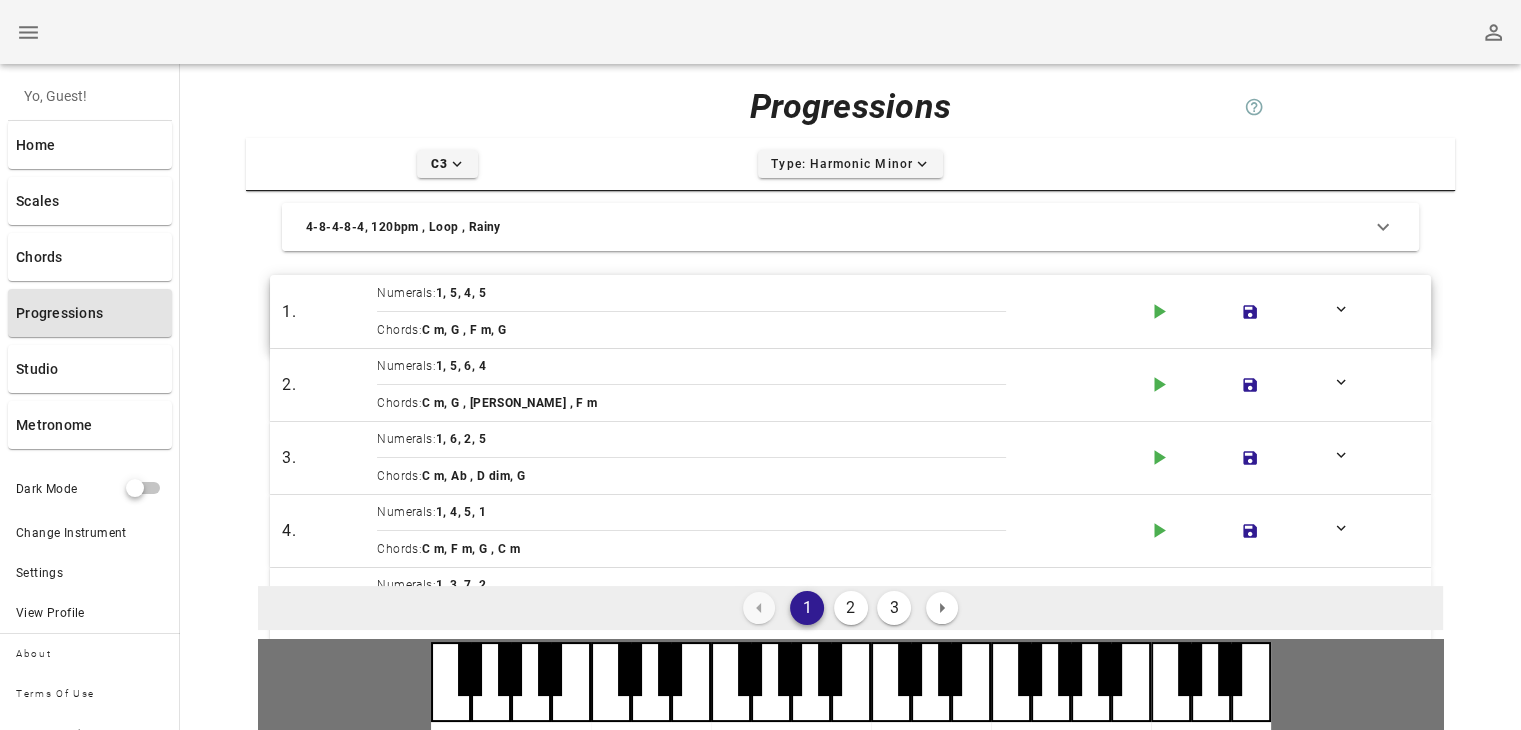 click on "1." at bounding box center [325, 312] 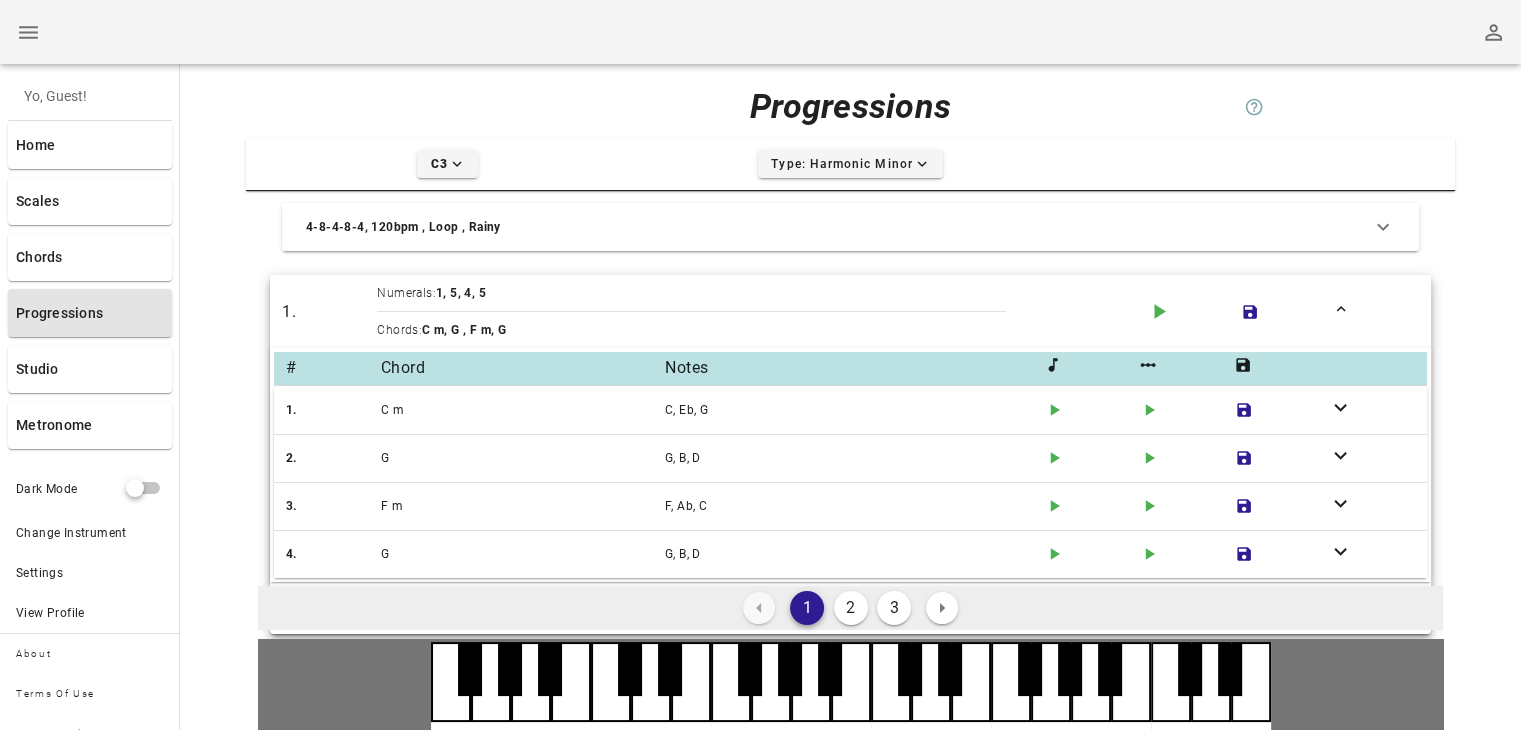 click on "1." at bounding box center (325, 312) 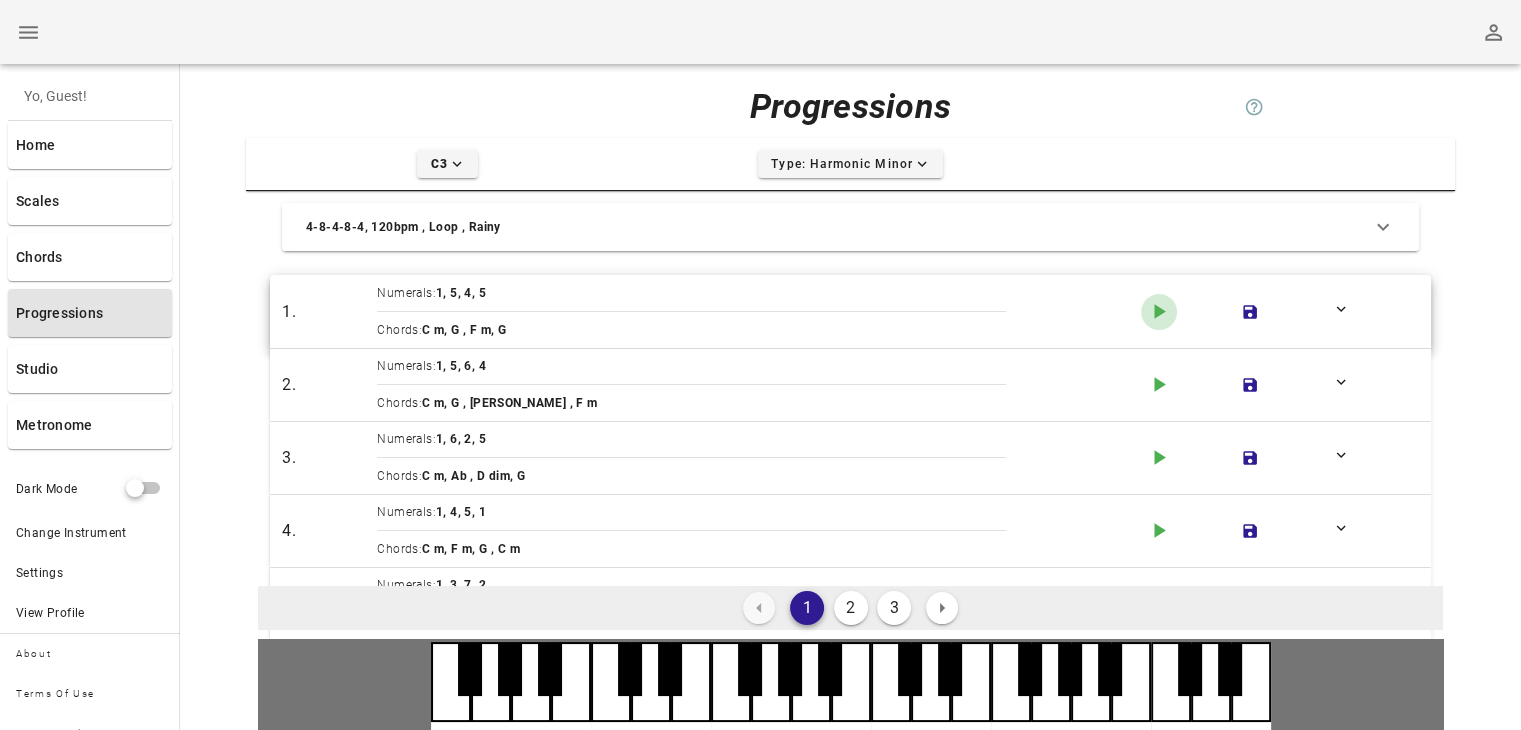 click on "play-arrow icon" at bounding box center (1159, 311) 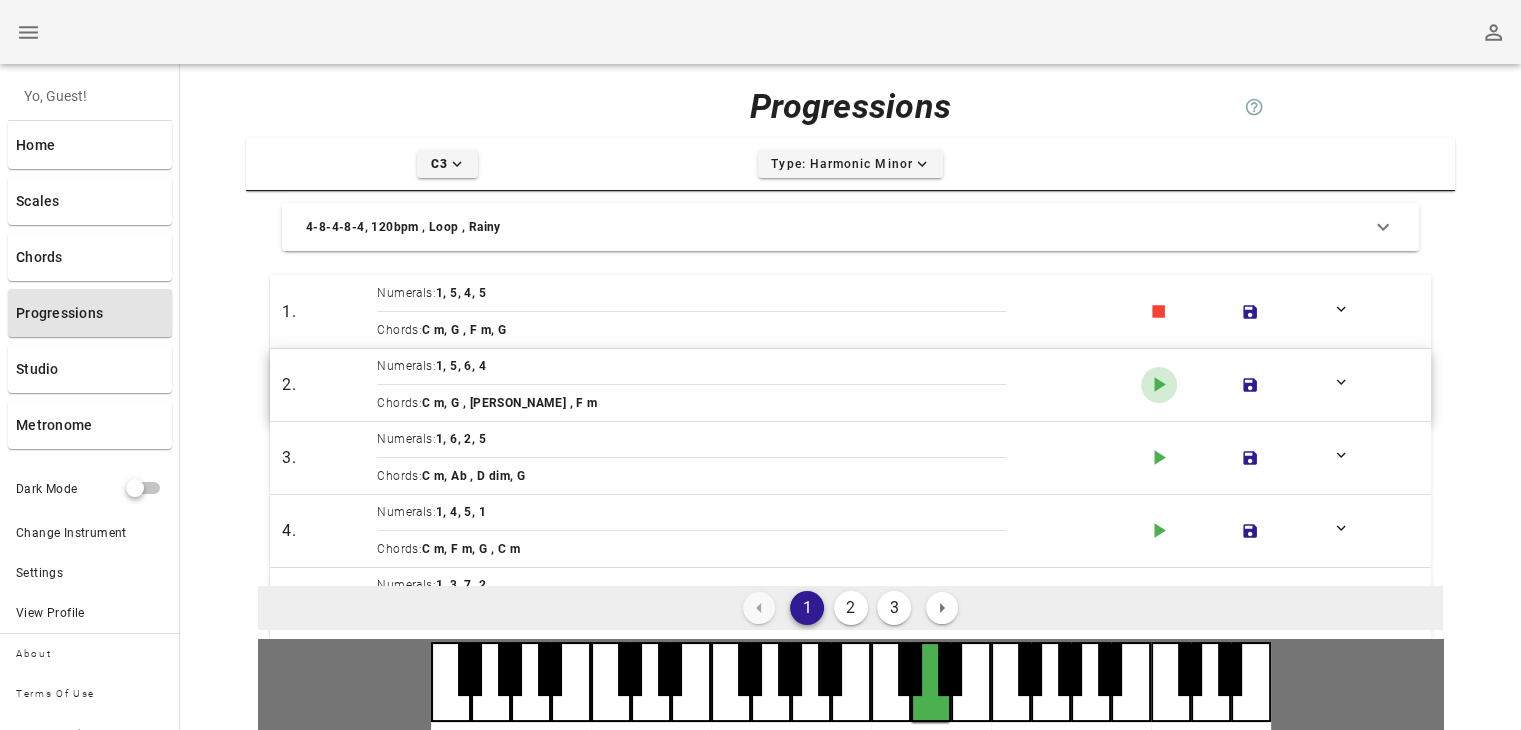 click on "play-arrow icon" 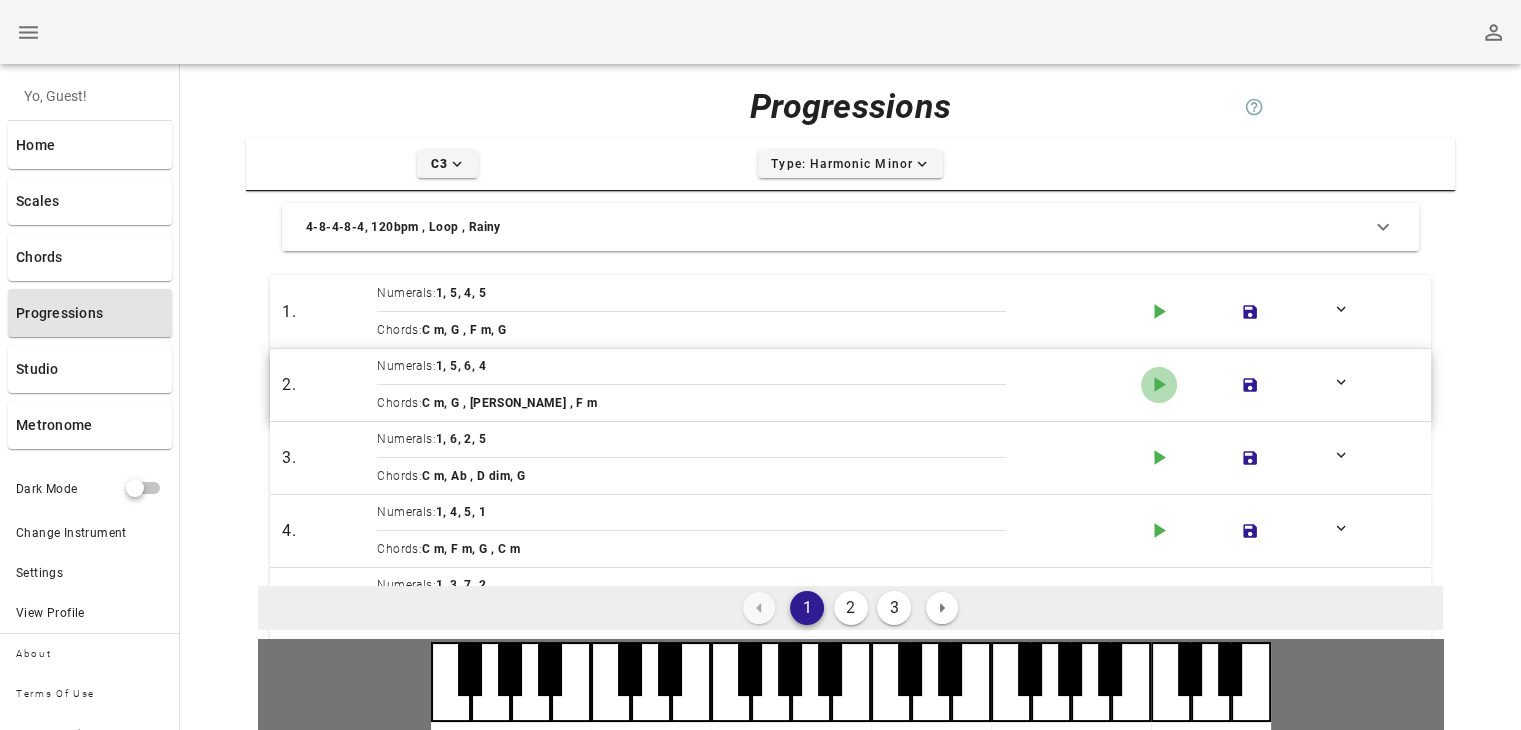 click on "play-arrow icon" 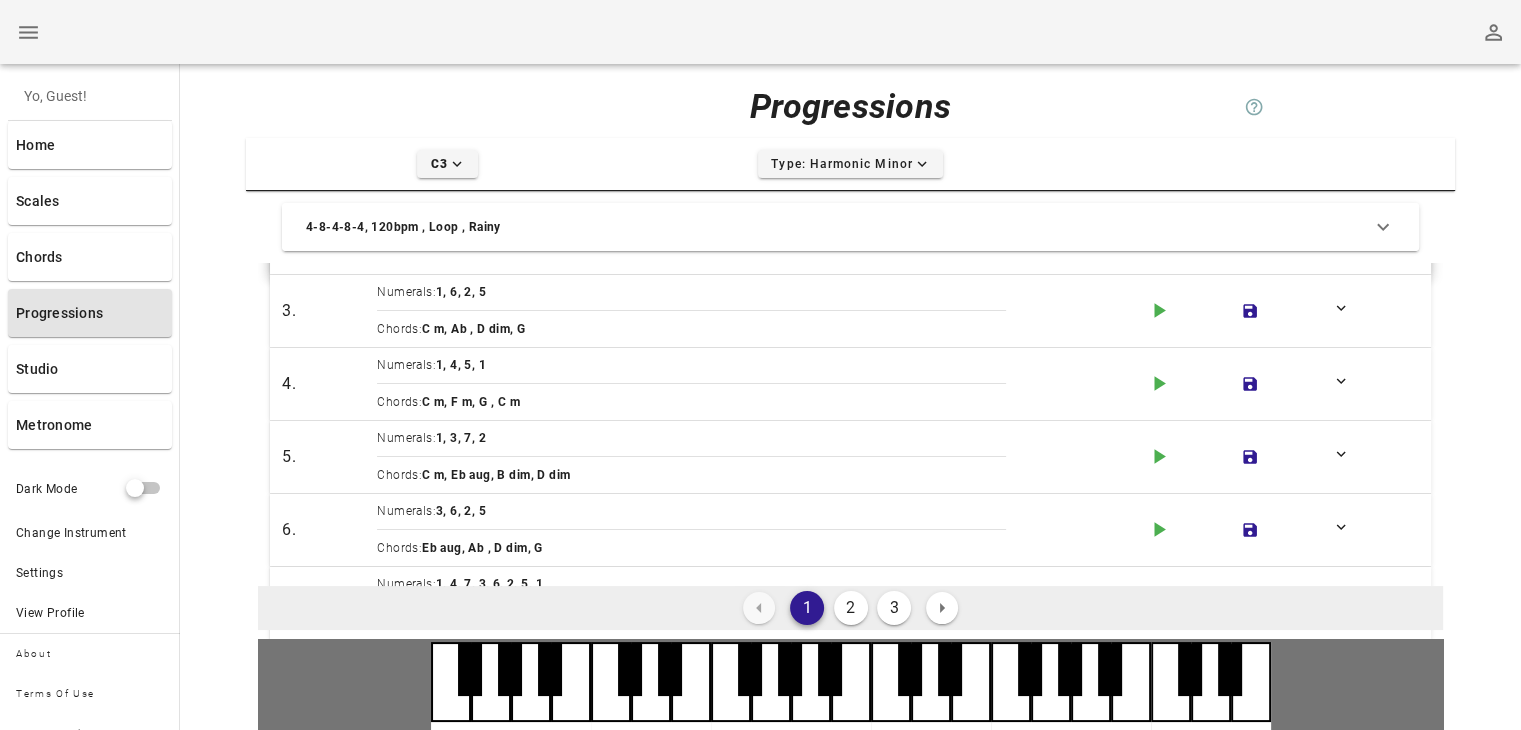 scroll, scrollTop: 150, scrollLeft: 0, axis: vertical 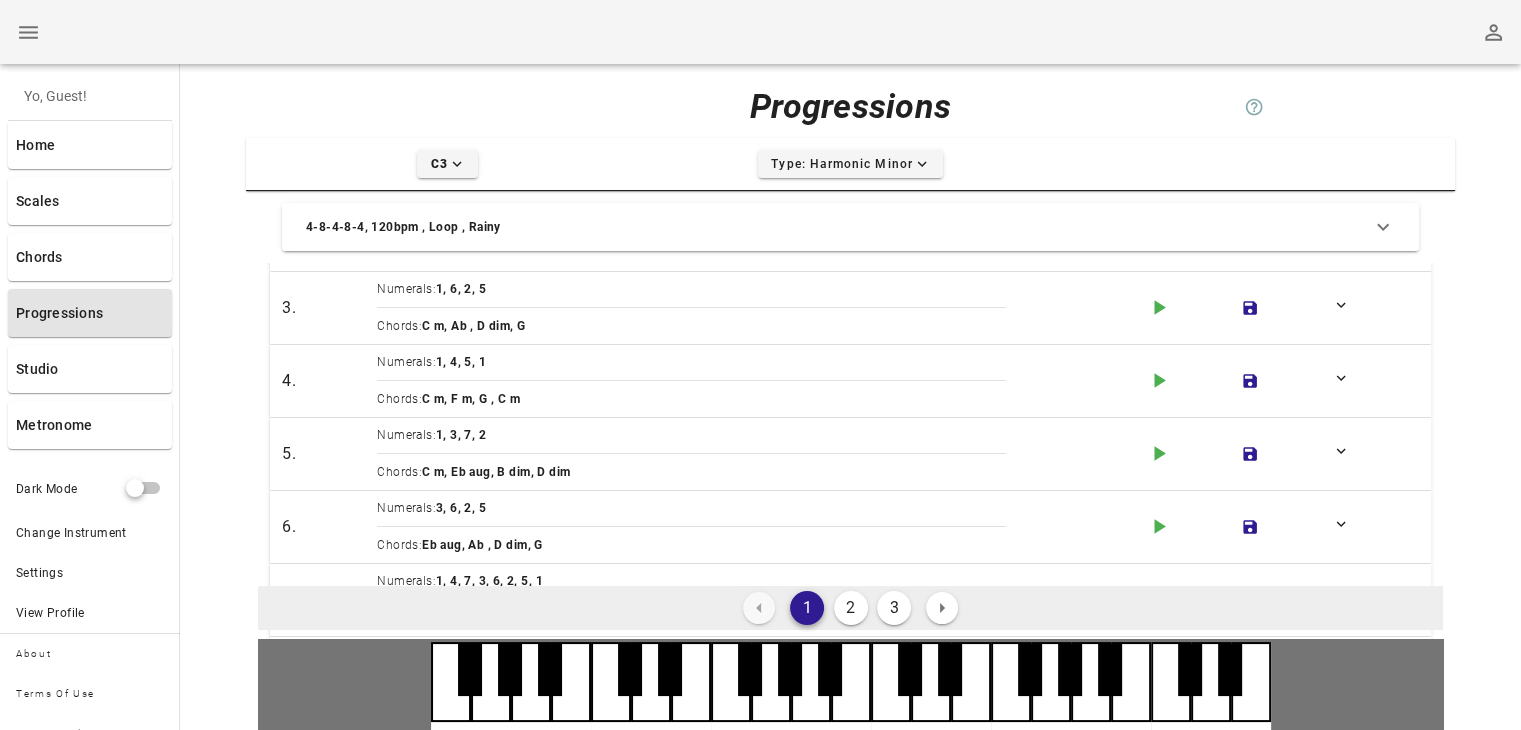 click on "Yo, Guest!   Home   Scales   Chords   Progressions   Studio   Metronome" at bounding box center (90, 260) 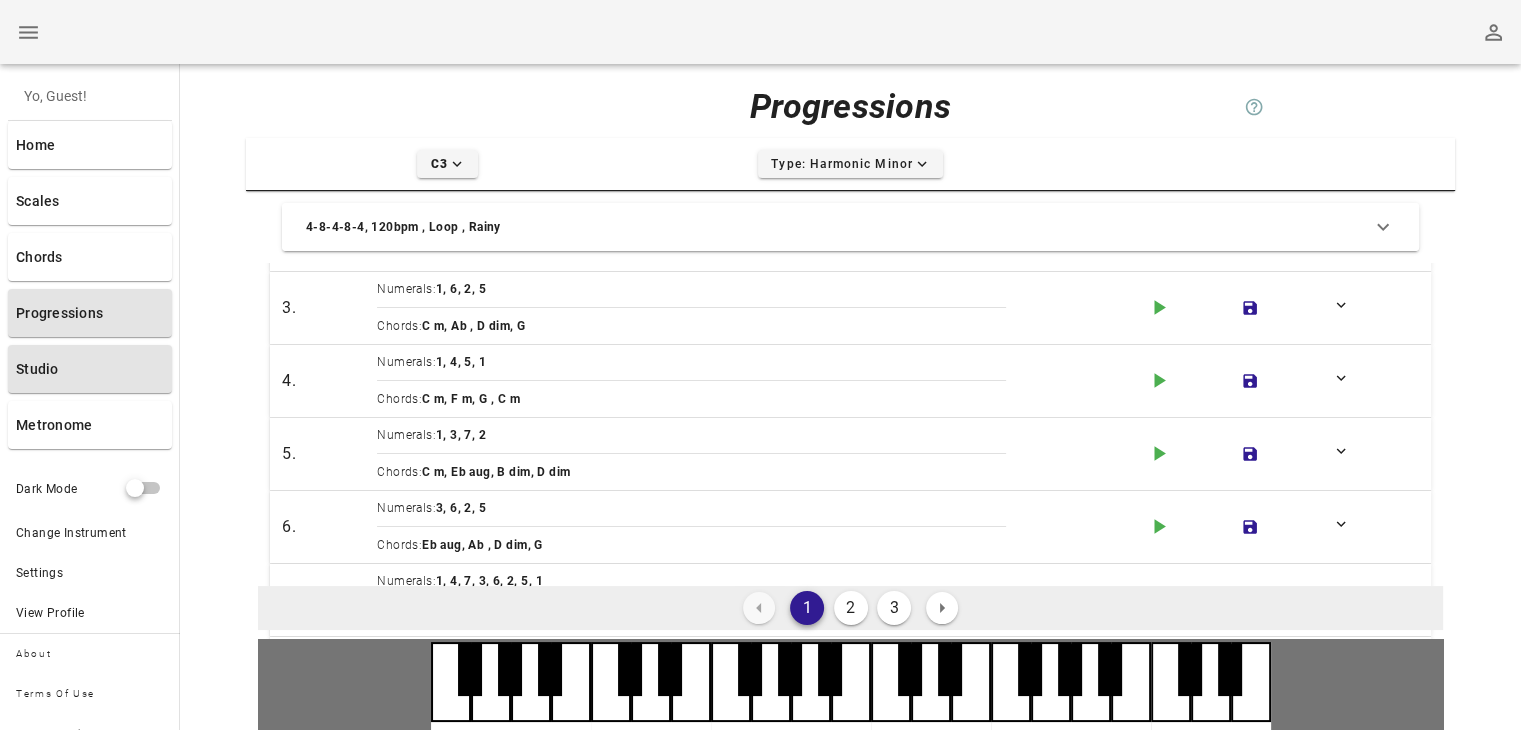 click on "Studio" at bounding box center [90, 369] 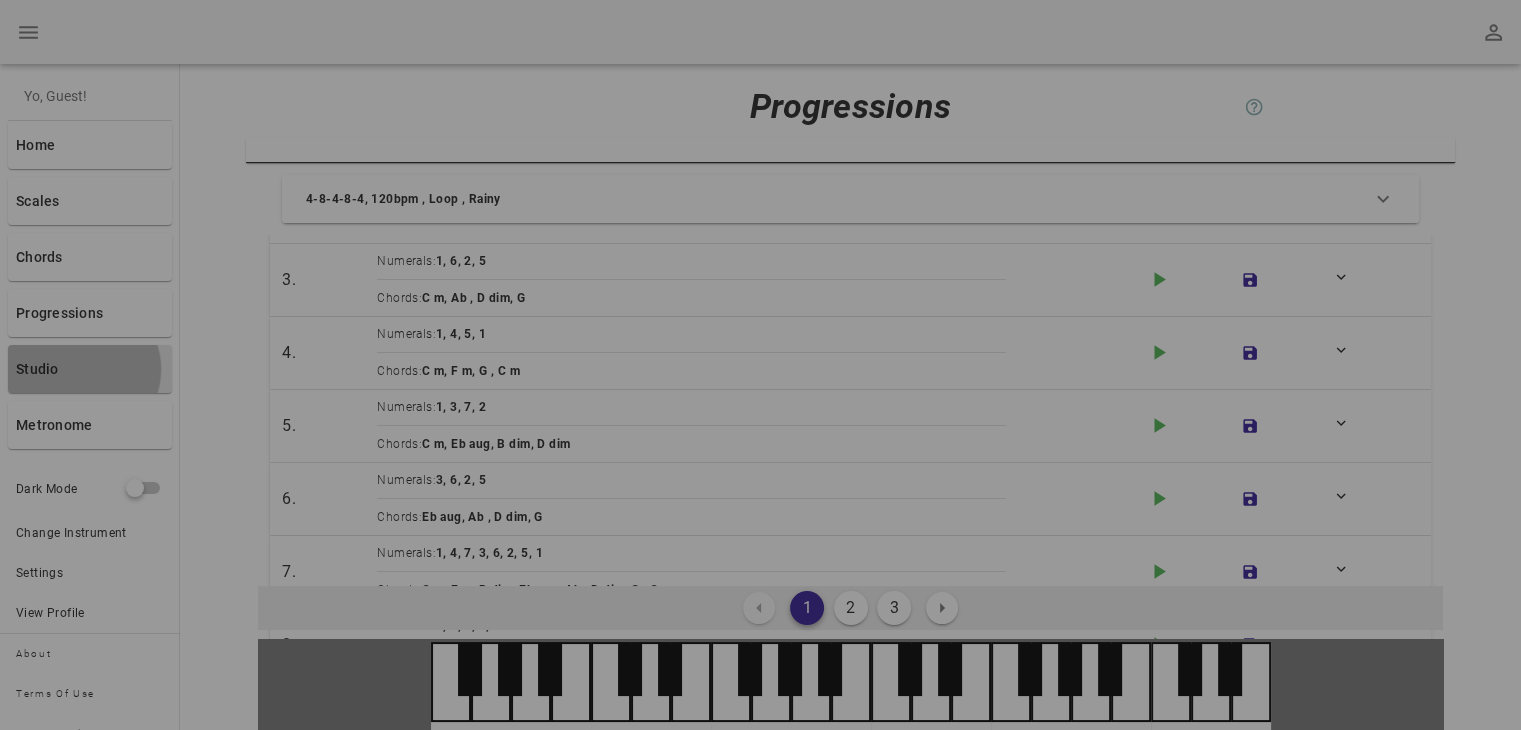 scroll, scrollTop: 0, scrollLeft: 0, axis: both 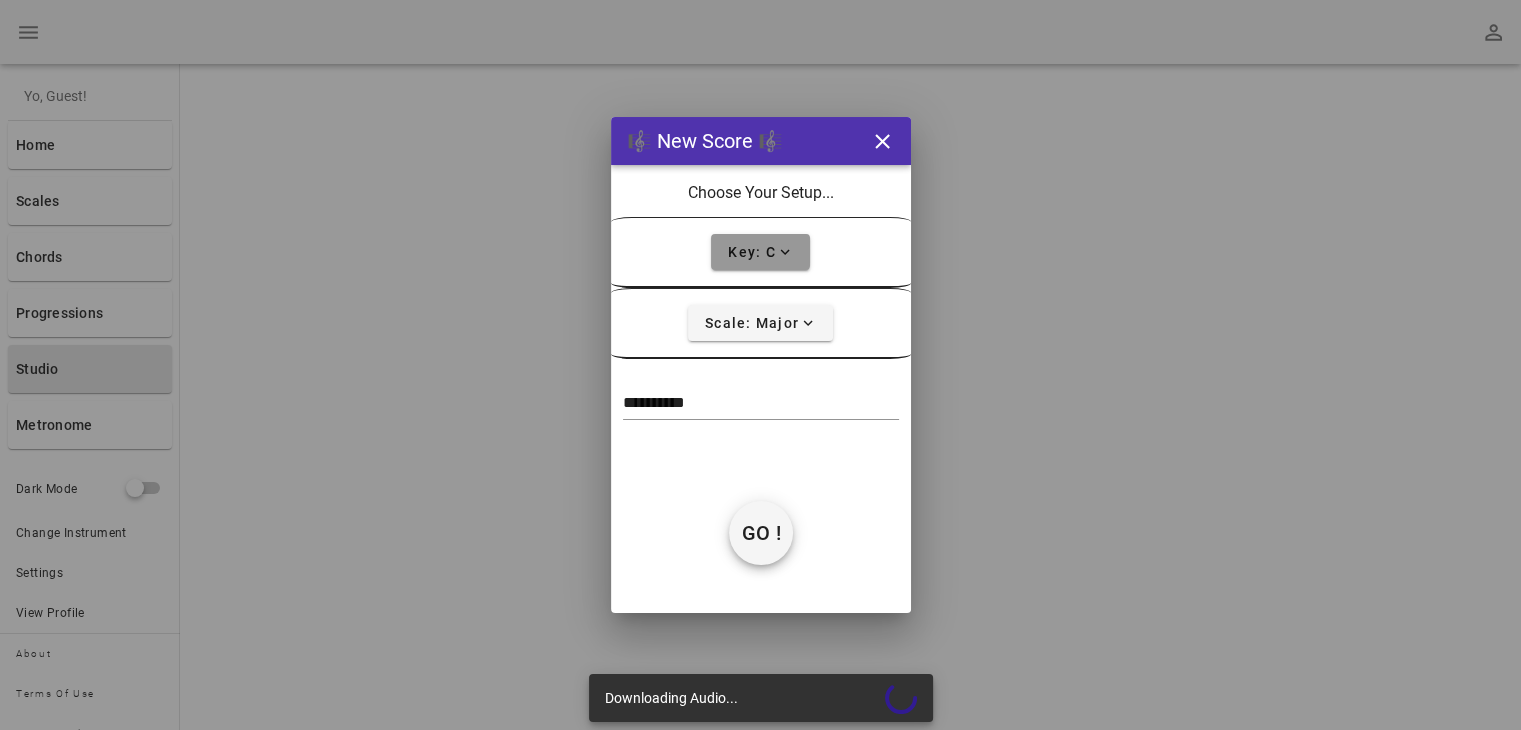click on "Key: C   expand-more icon" at bounding box center [760, 252] 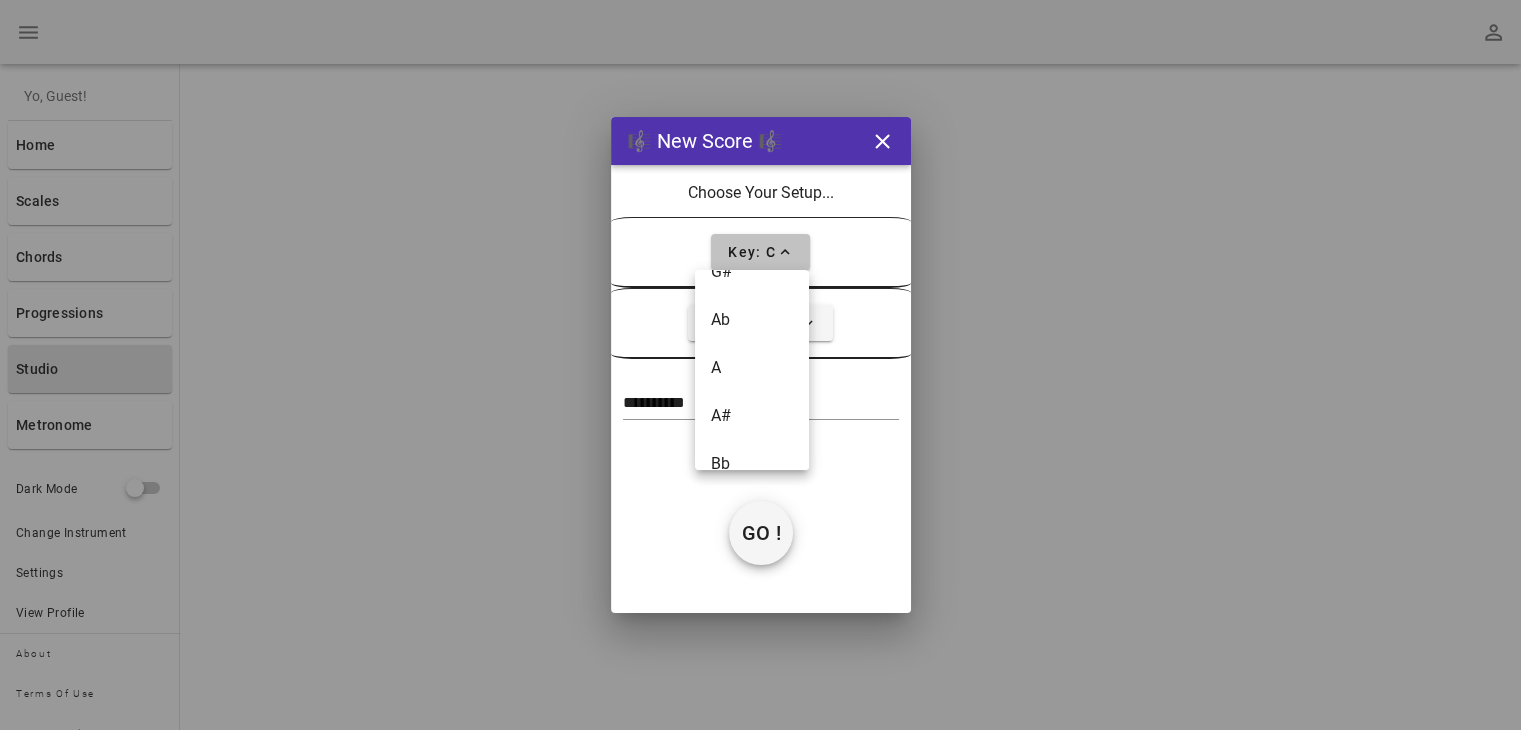 scroll, scrollTop: 632, scrollLeft: 0, axis: vertical 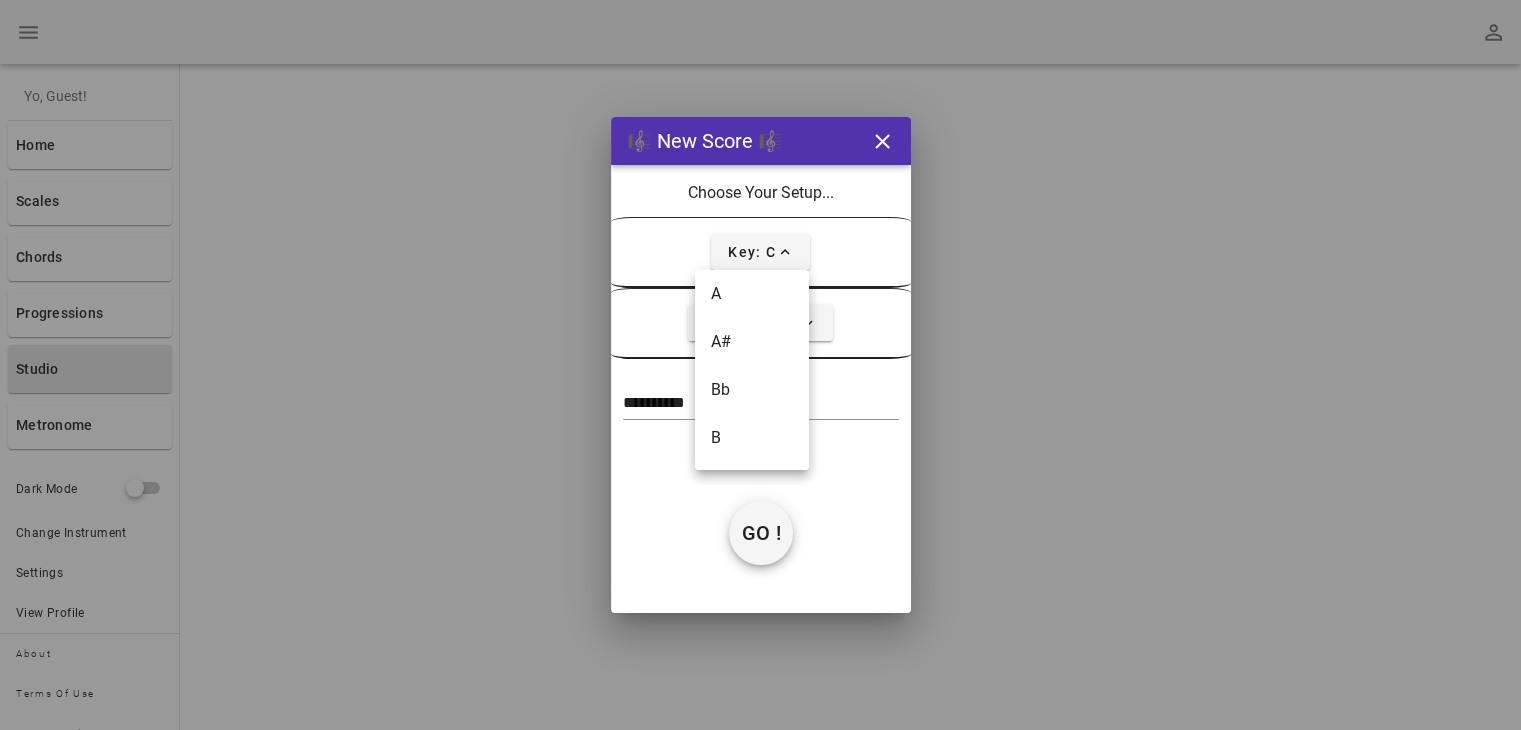 click on "Choose Your Setup..." at bounding box center (761, 193) 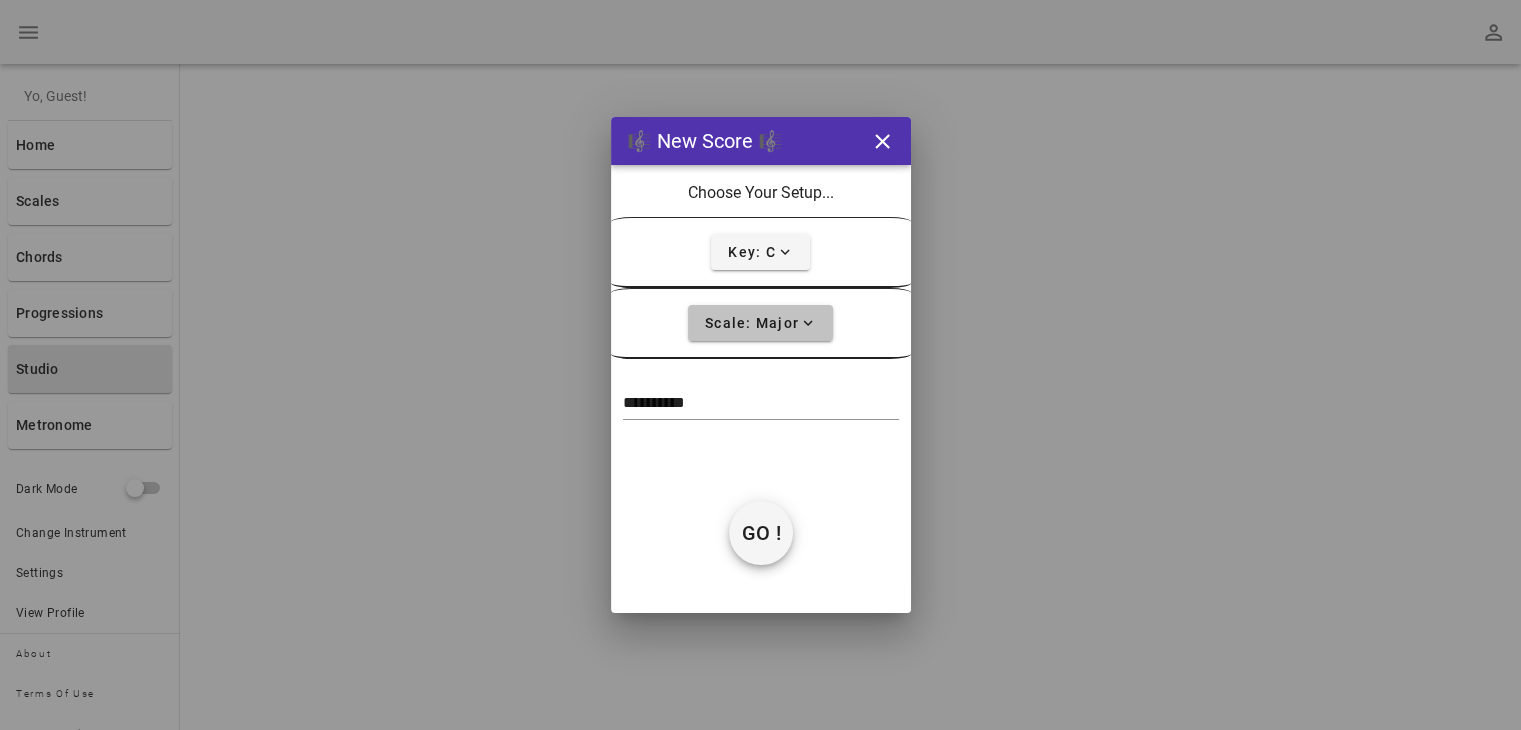 click on "Scale: Major   expand-more icon" at bounding box center [760, 323] 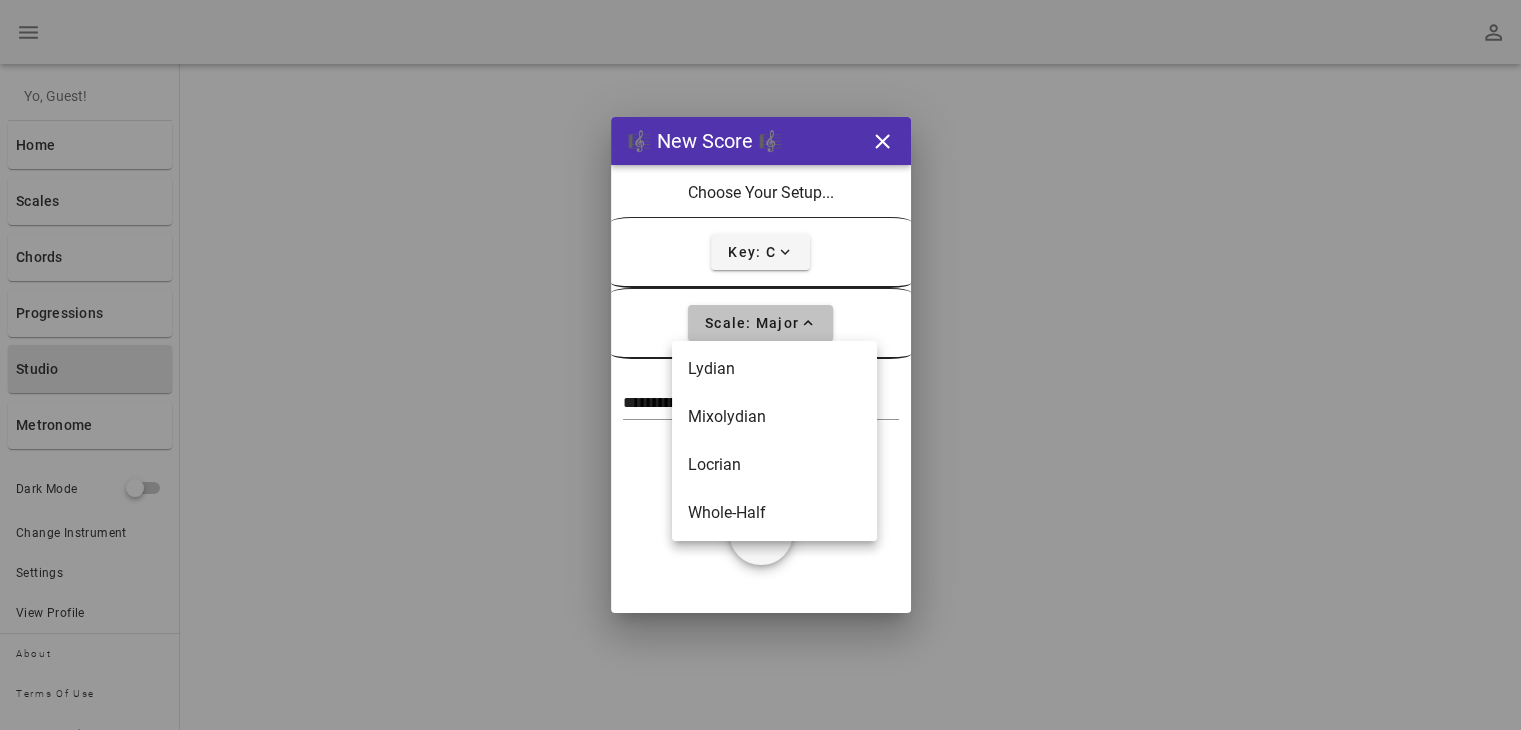 scroll, scrollTop: 286, scrollLeft: 0, axis: vertical 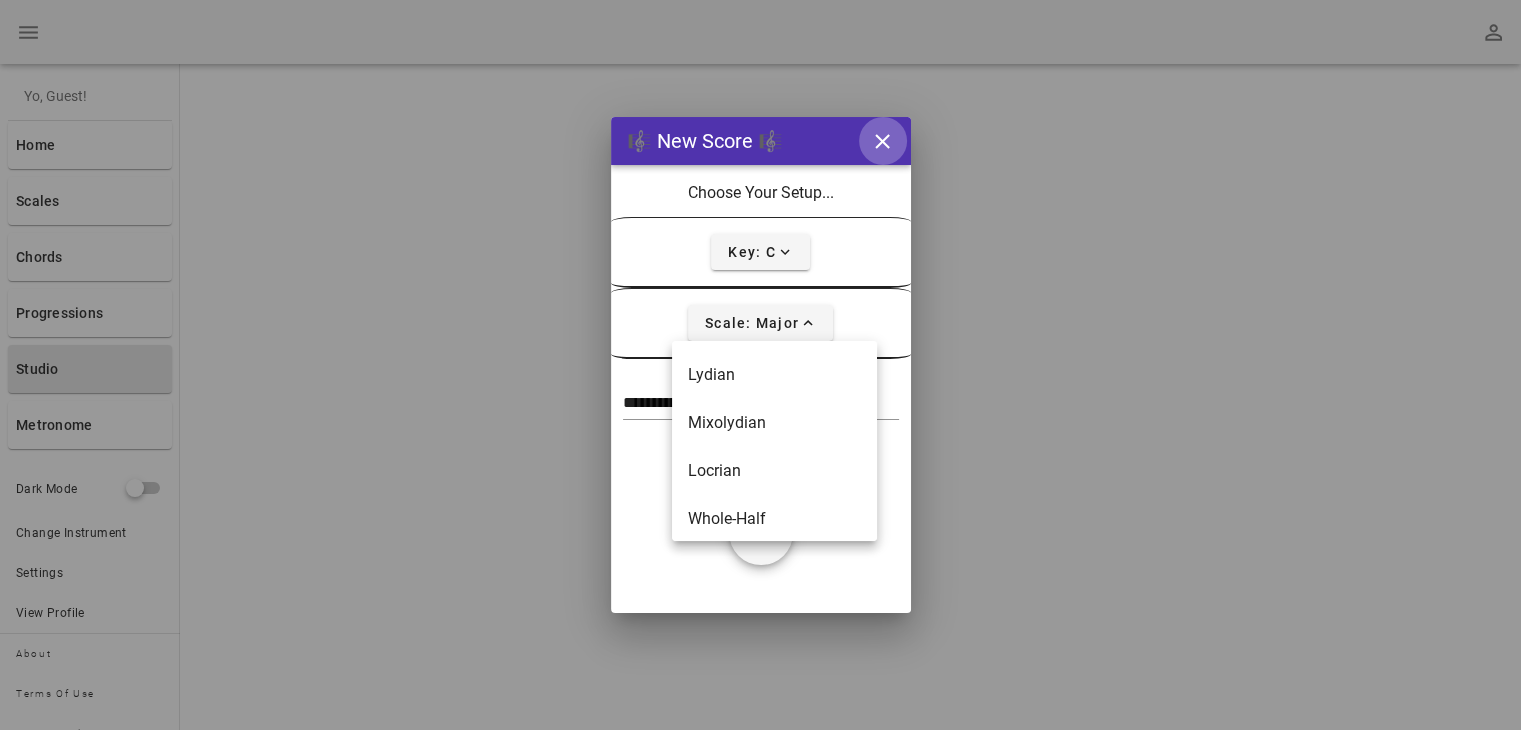 click on "close icon" at bounding box center (883, 141) 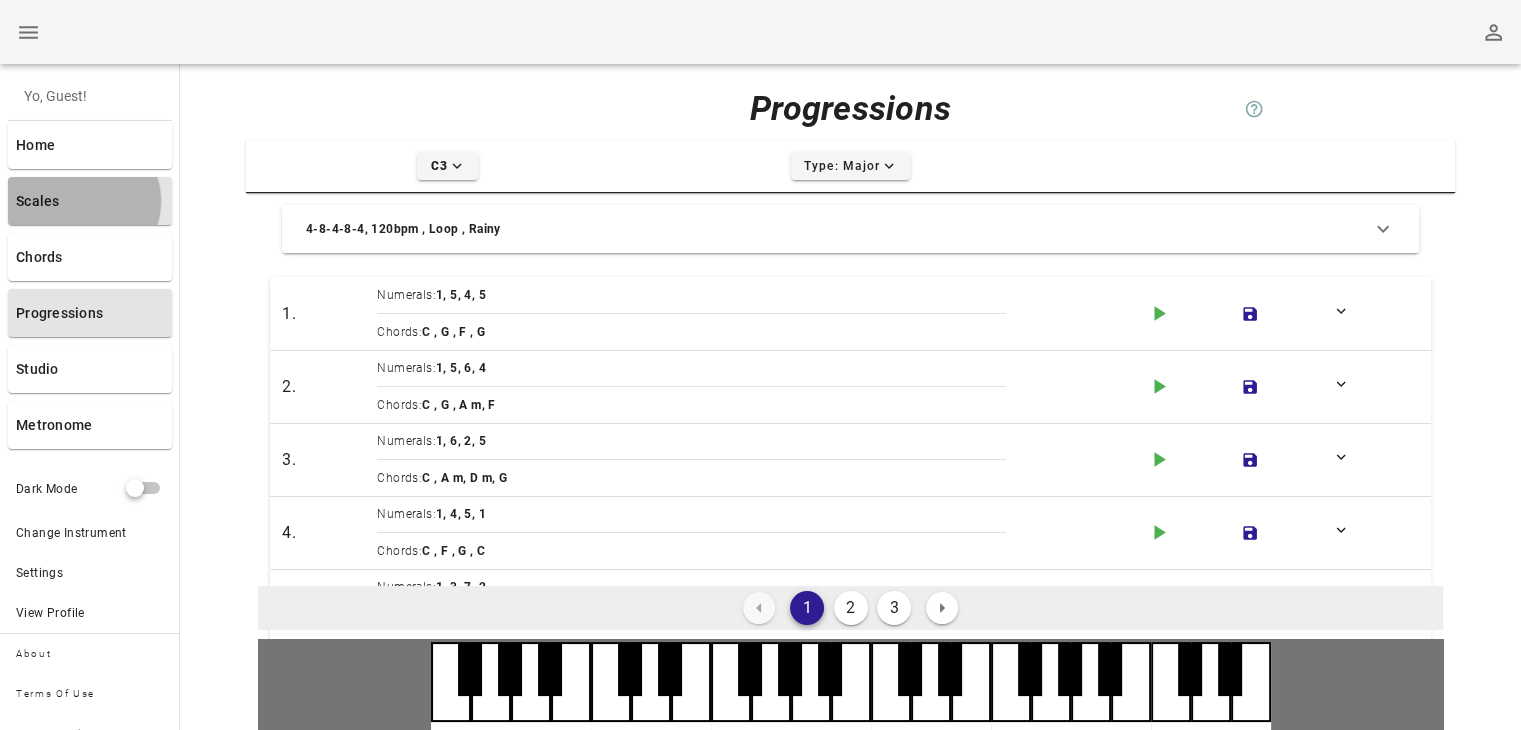 click on "Scales" at bounding box center [90, 201] 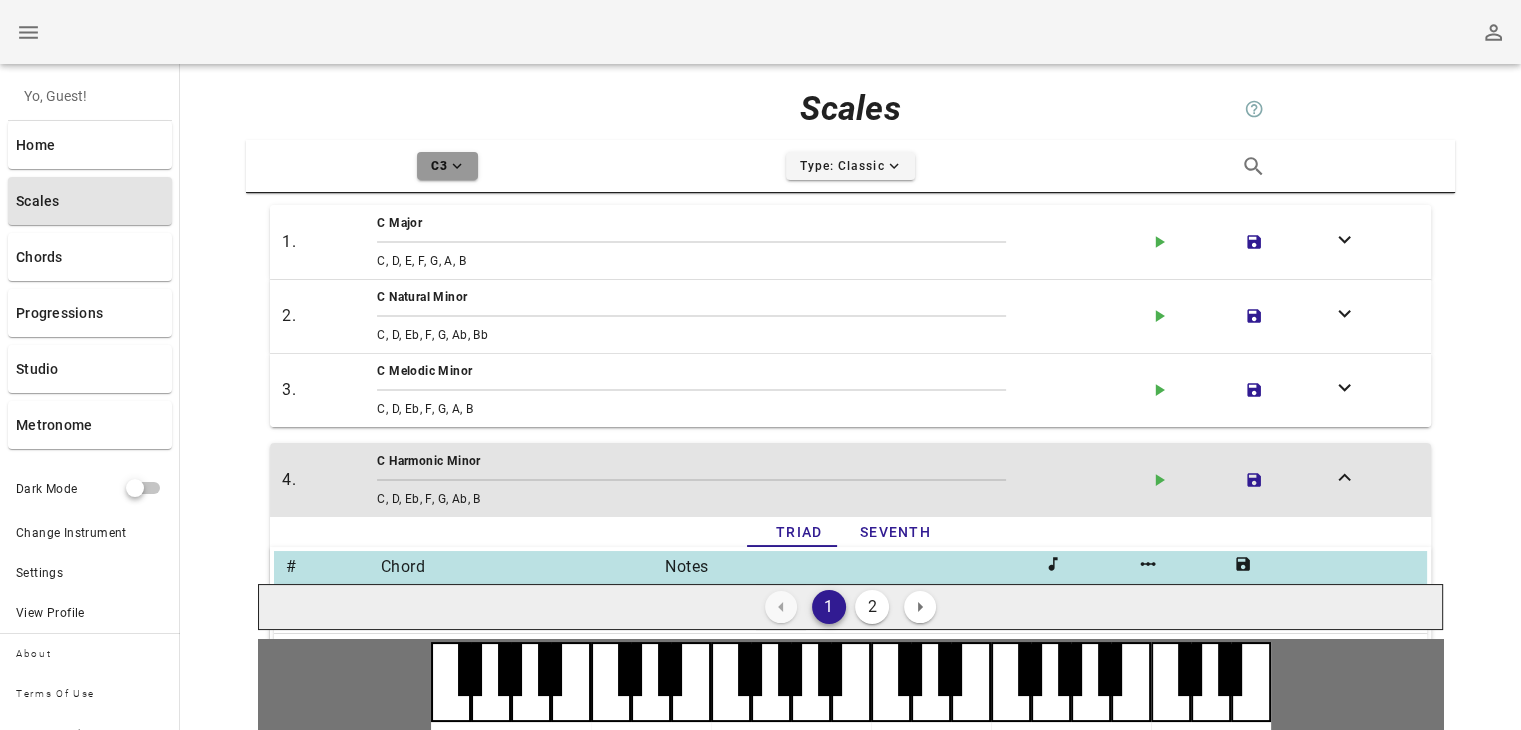 click on "expand-more icon" 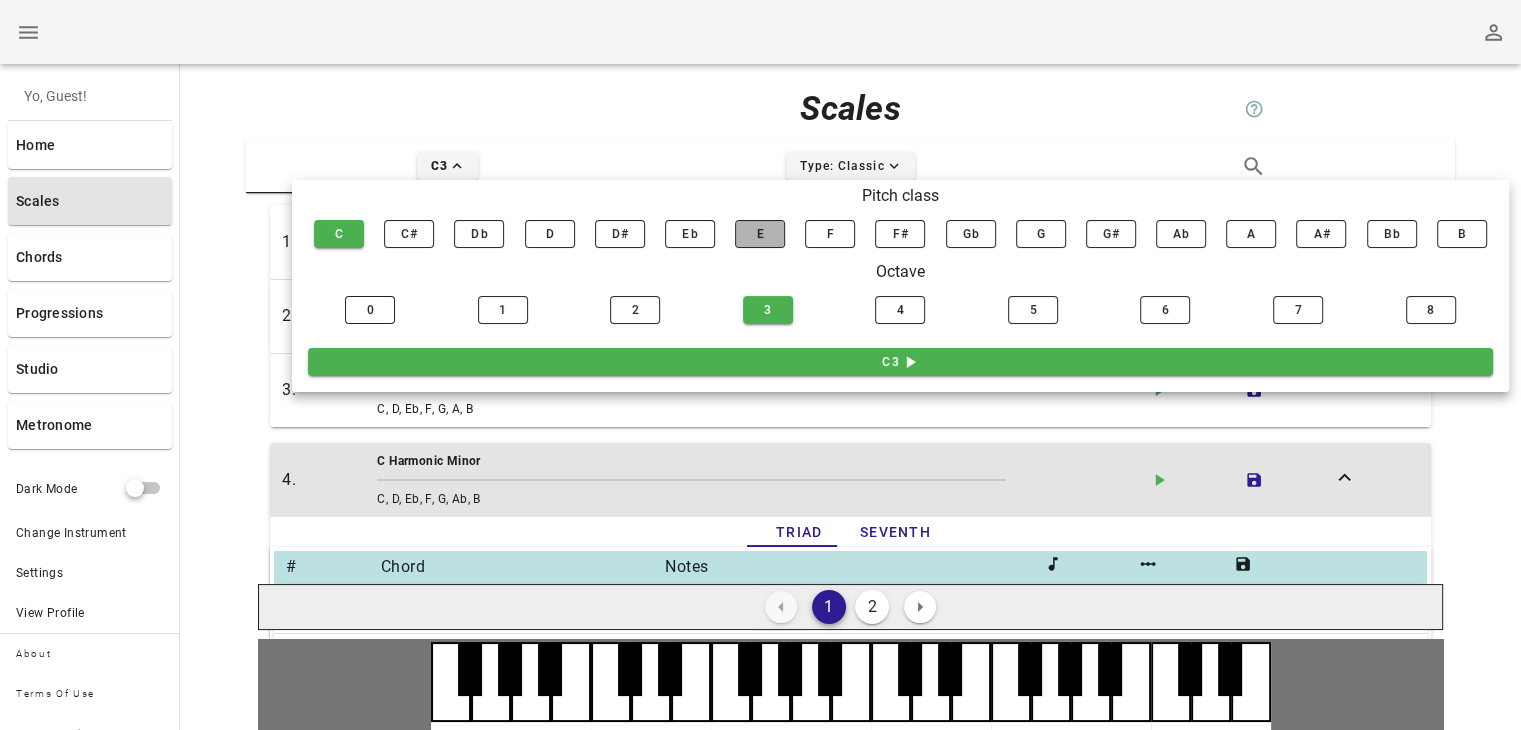 click on "E" at bounding box center (760, 234) 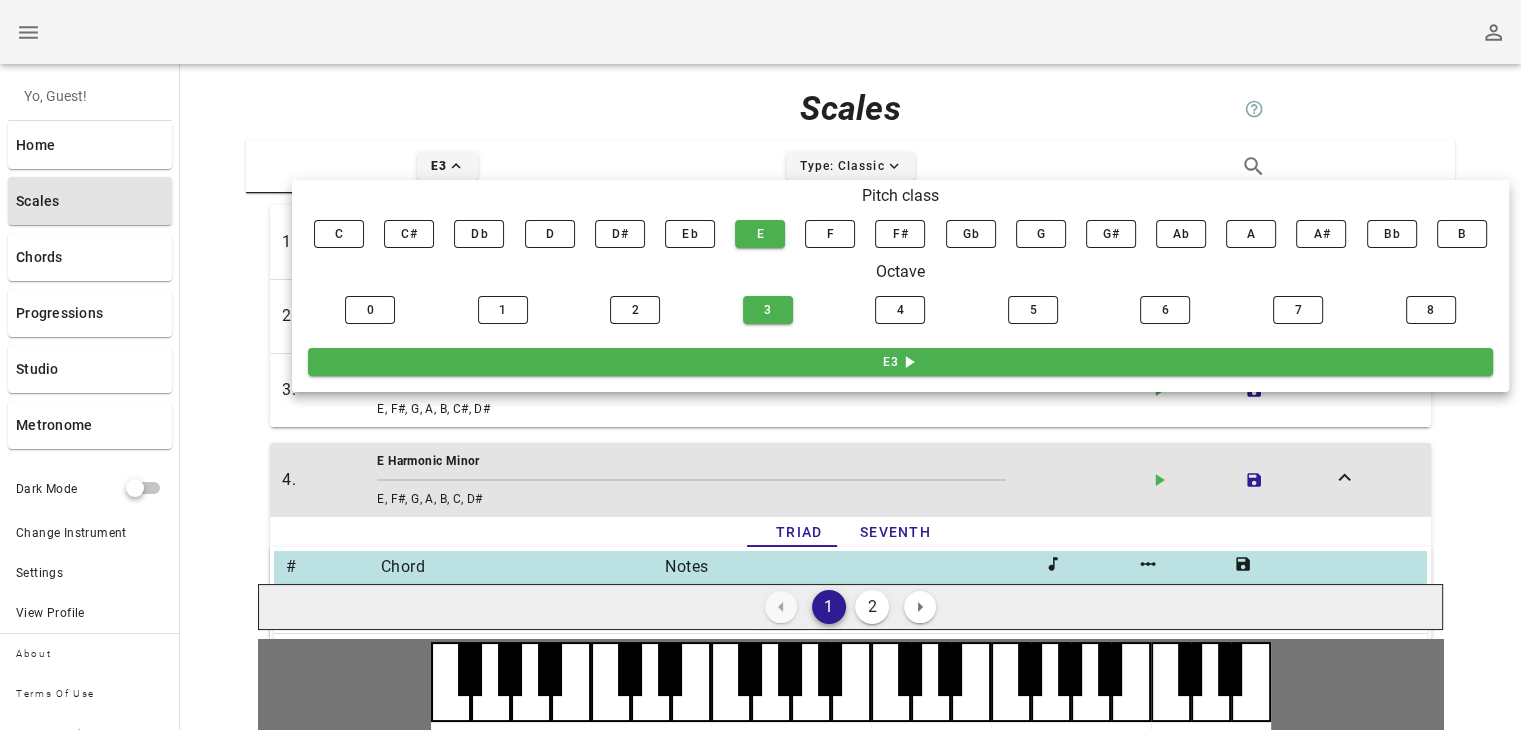 click on "Scales  help icon   E3   expand-less icon   Type: Classic   expand-more icon   search icon   1.      E Major   E, F#, G#, A, B, C#, D#   play-arrow icon   save icon   expand-more icon   2.      E Natural Minor   E, F#, G, A, B, C, D   play-arrow icon   save icon   expand-more icon   3.      E Melodic Minor   E, F#, G, A, B, C#, D#   play-arrow icon   save icon   expand-more icon   4.      E Harmonic Minor   E, F#, G, A, B, C, D#   play-arrow icon   save icon   expand-less icon   Triad   Seventh   #   Chord   Notes   music-note icon   linear-scale icon   save icon   1.   E m   E, G, B   play-arrow icon   play-arrow icon   save icon   expand-more icon   2.   Gb dim   Gb, A, C   play-arrow icon   play-arrow icon   save icon   expand-more icon   3.   G aug   G, B, Eb   play-arrow icon   play-arrow icon   save icon   expand-more icon   4.   A m   A, C, E   play-arrow icon   play-arrow icon   save icon   expand-more icon   5.   B     B, Eb, Gb   play-arrow icon   play-arrow icon   save icon   expand-more icon   6." at bounding box center (850, 458) 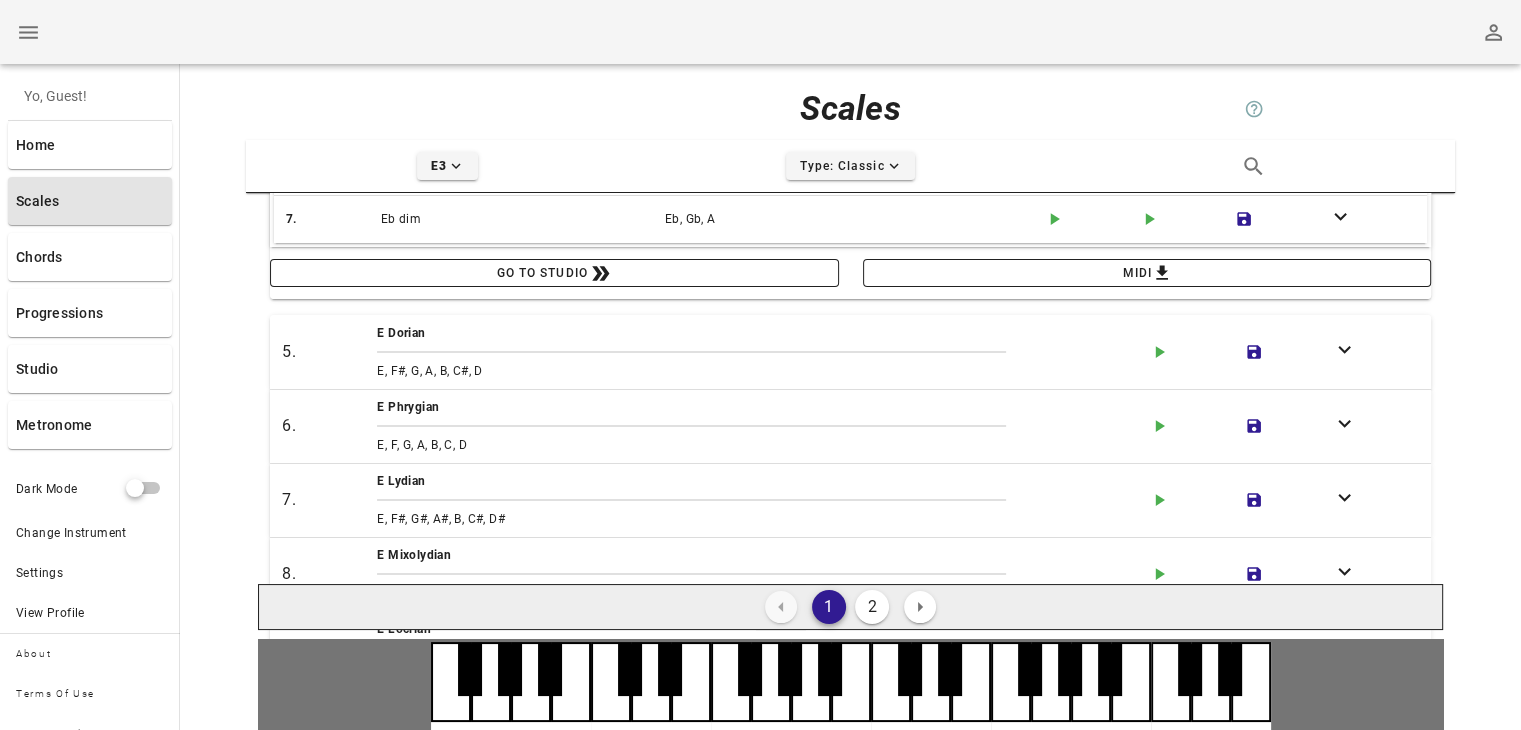 scroll, scrollTop: 740, scrollLeft: 0, axis: vertical 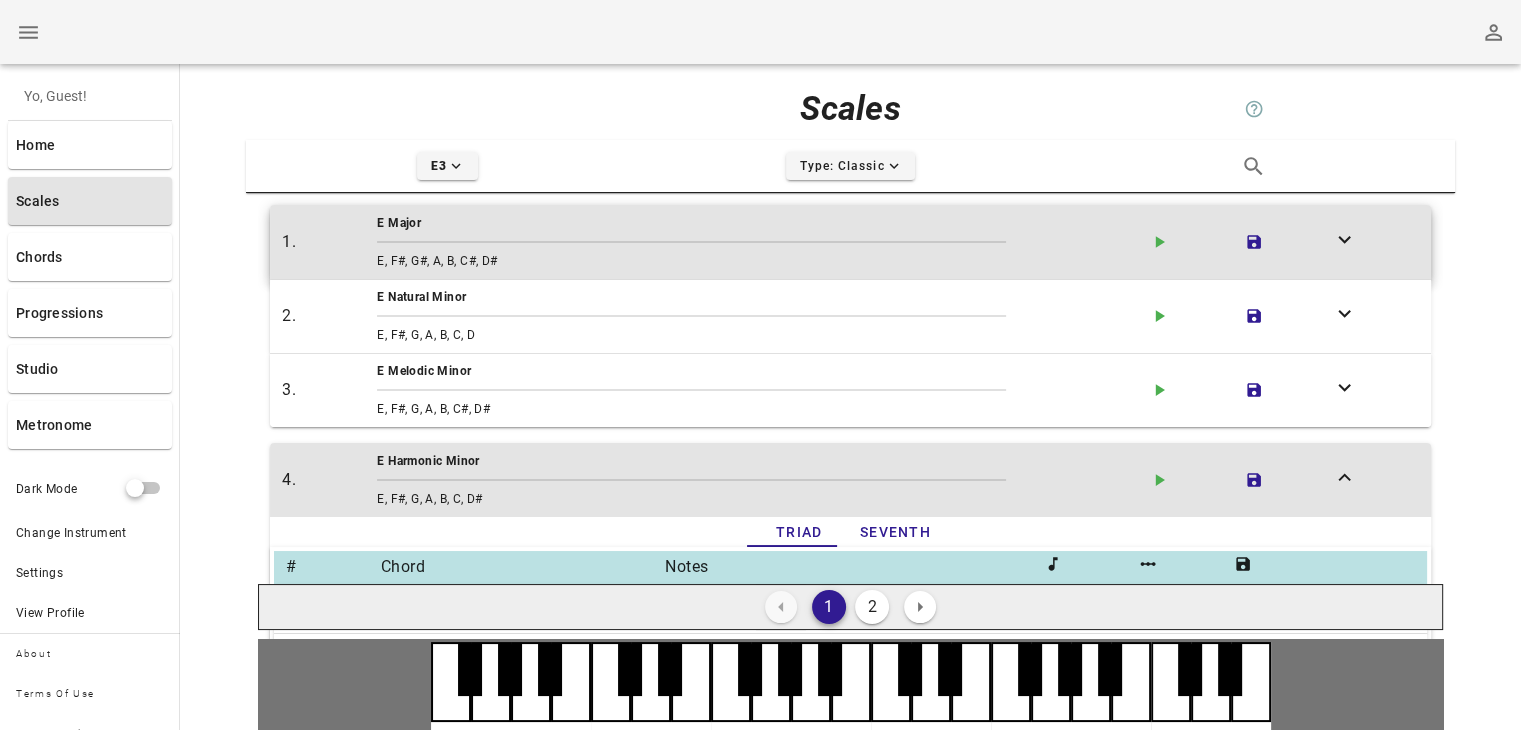 click on "1." at bounding box center [325, 242] 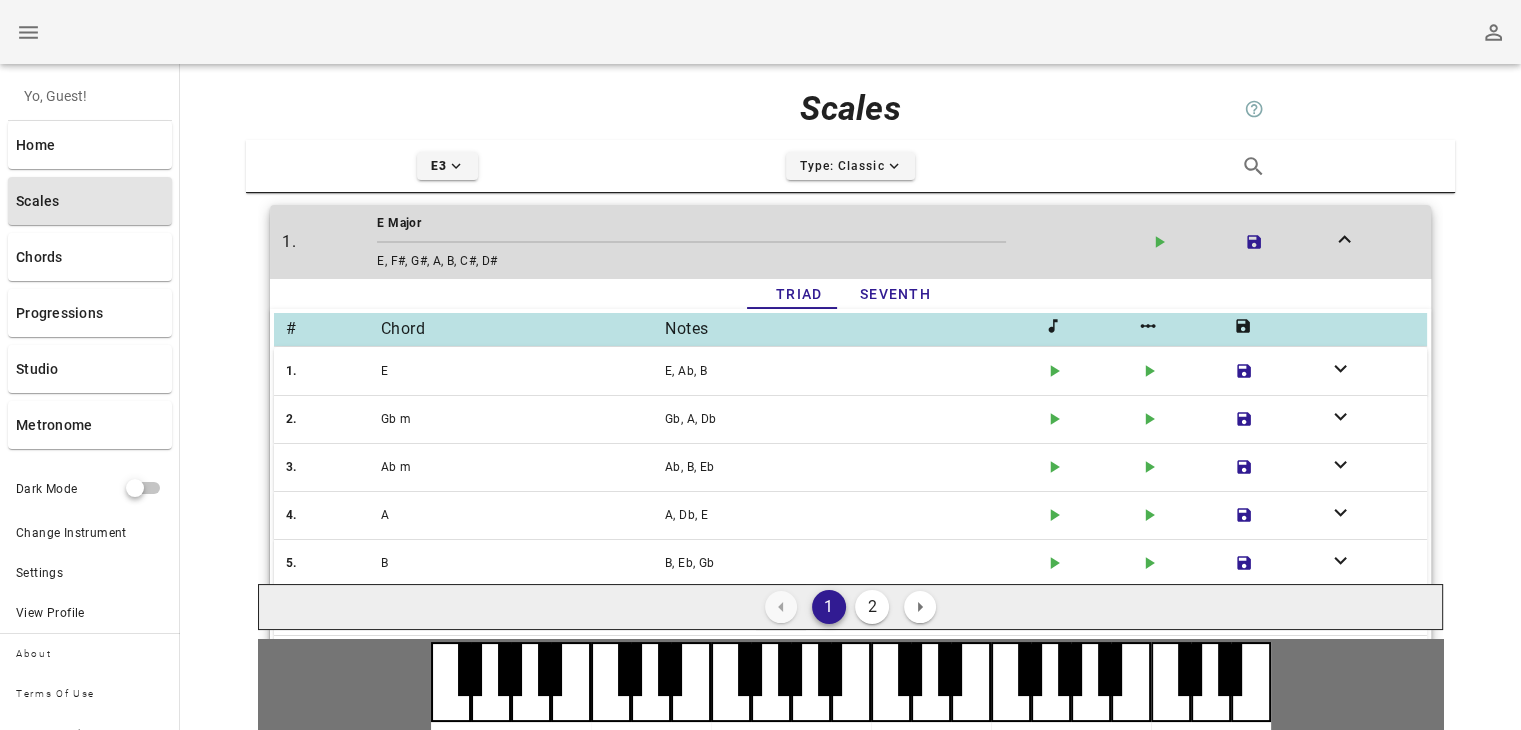 click on "1." at bounding box center (325, 242) 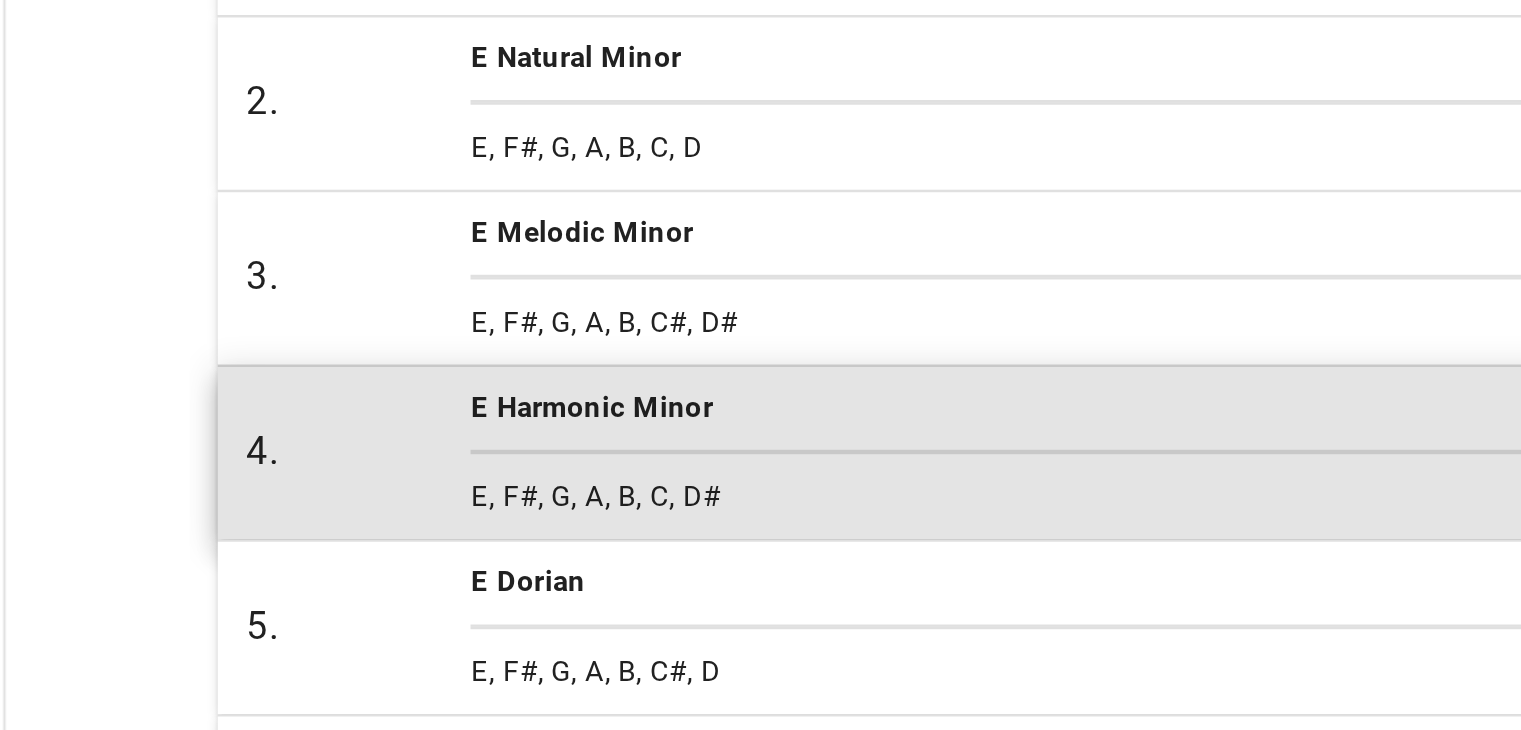 click on "4." at bounding box center (325, 464) 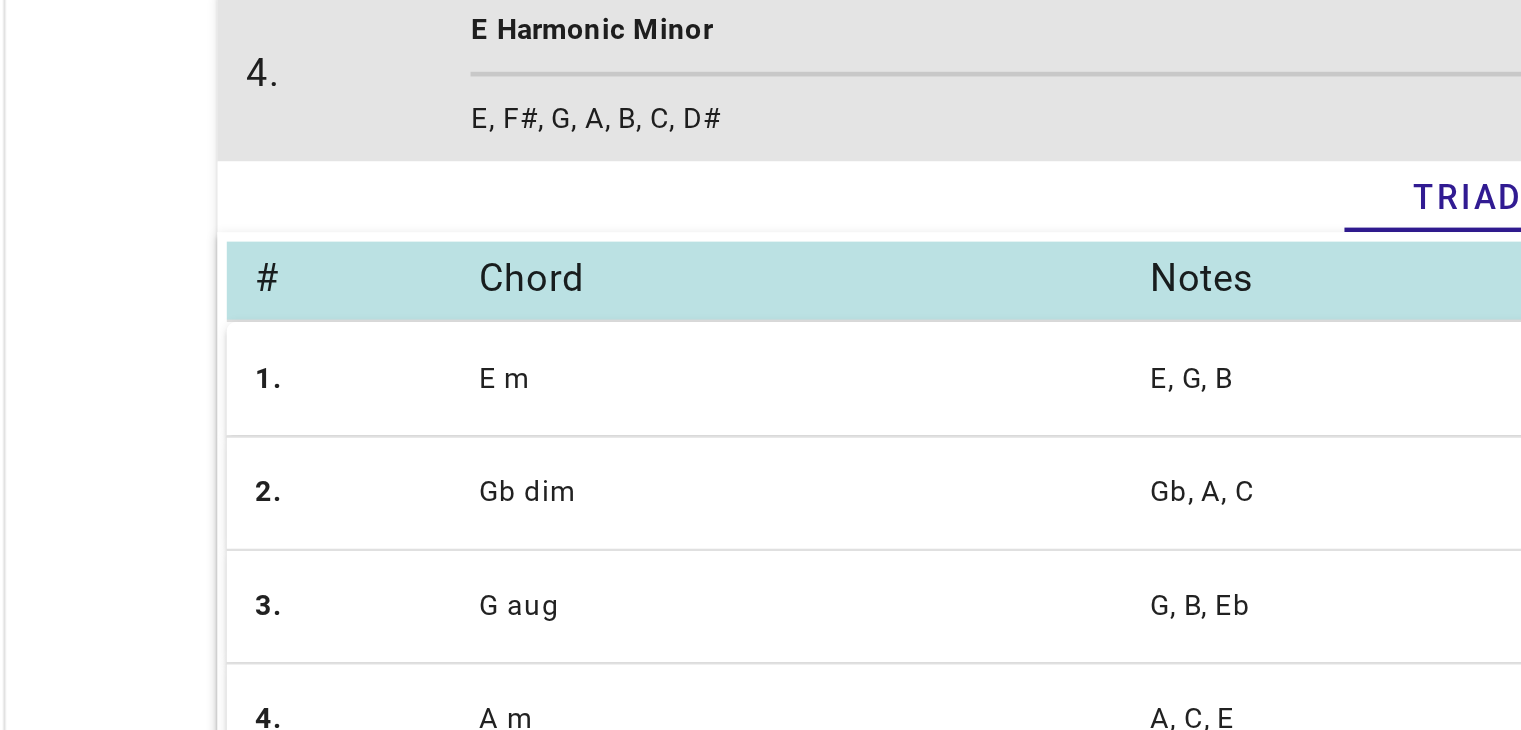scroll, scrollTop: 179, scrollLeft: 0, axis: vertical 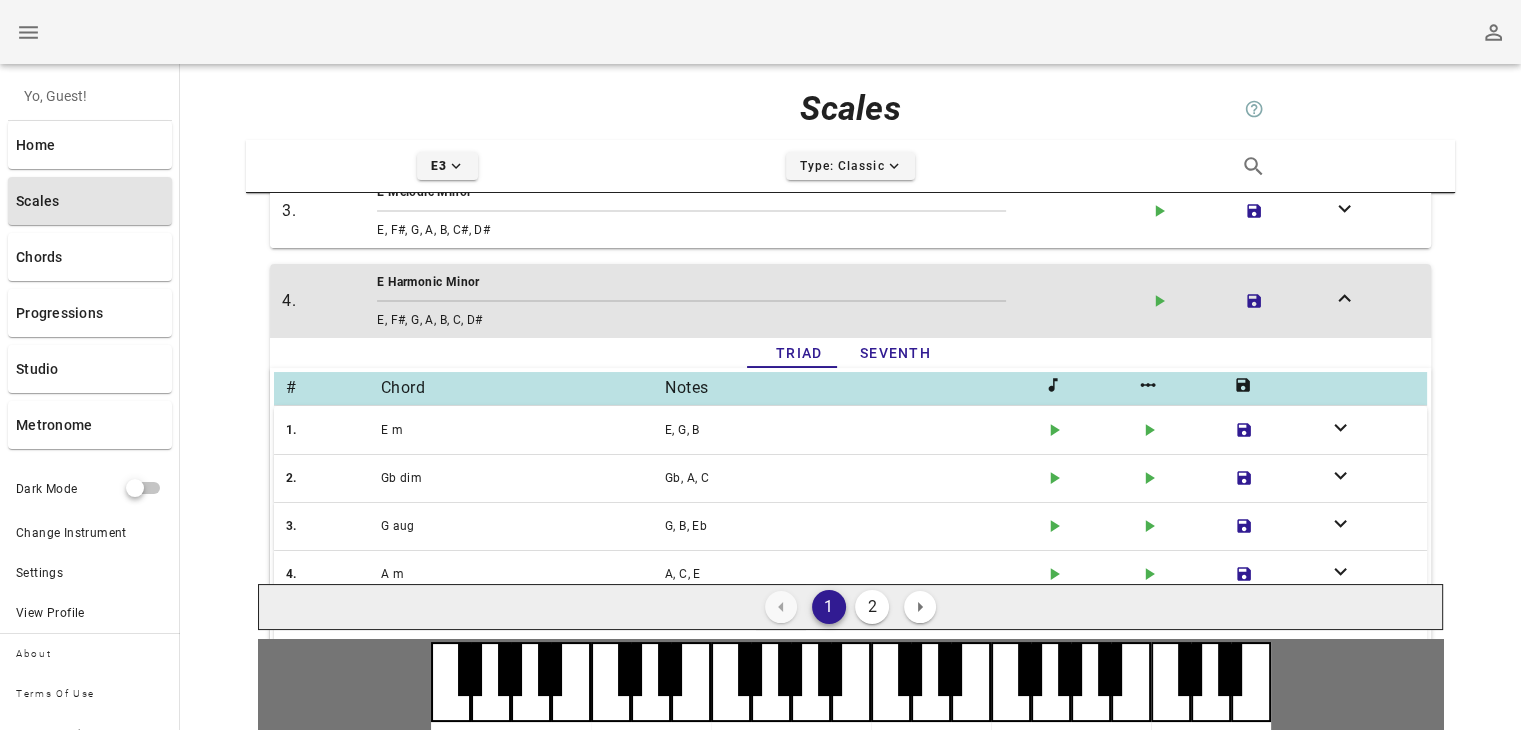 click on "E3   expand-more icon" at bounding box center [447, 166] 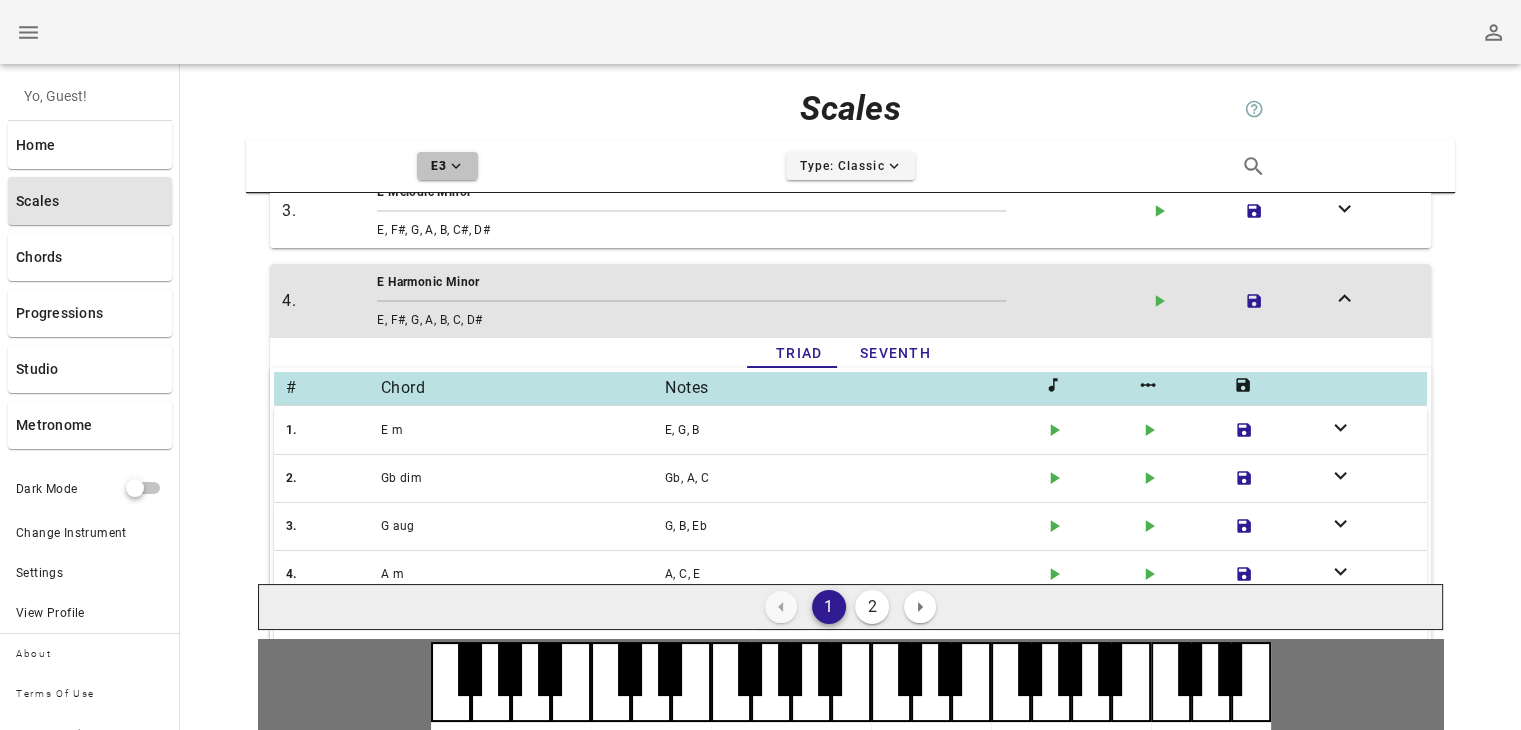 click on "expand-more icon" 